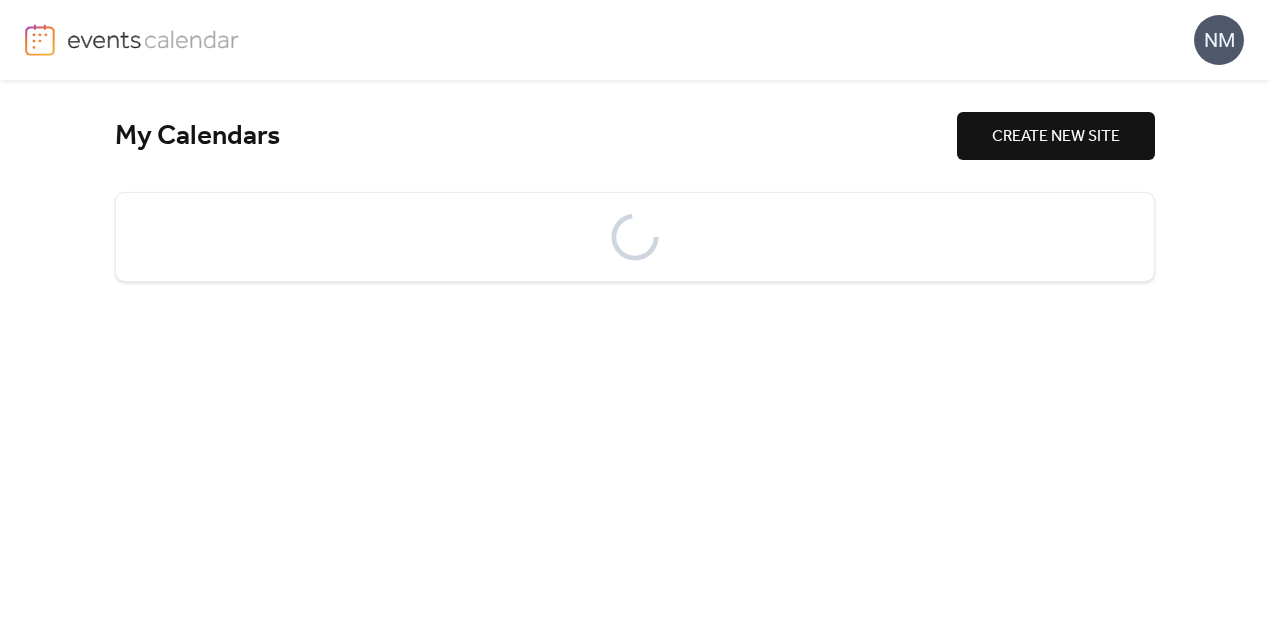 scroll, scrollTop: 0, scrollLeft: 0, axis: both 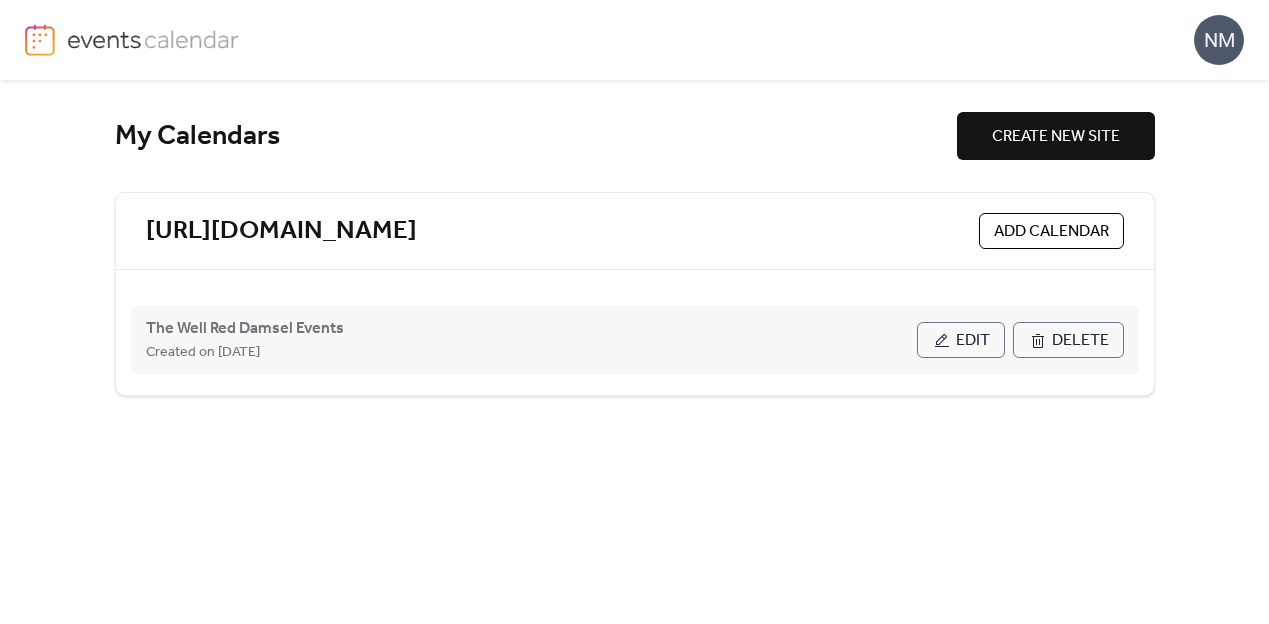 click on "Edit" at bounding box center [973, 341] 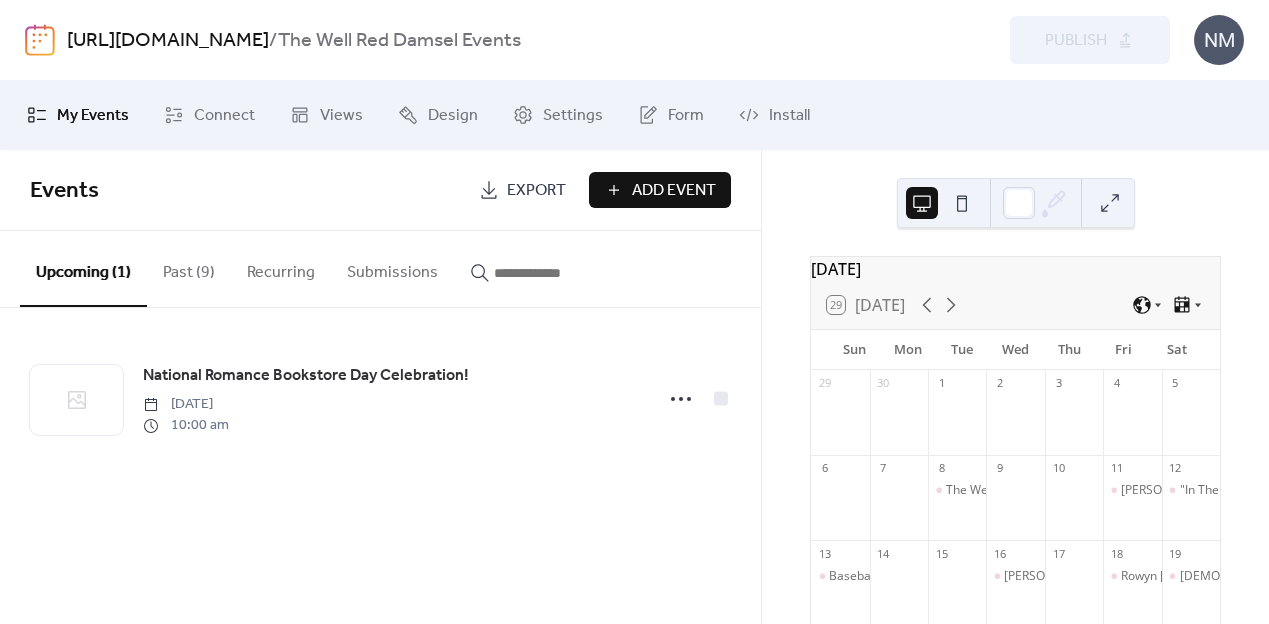 click on "Add Event" at bounding box center (674, 191) 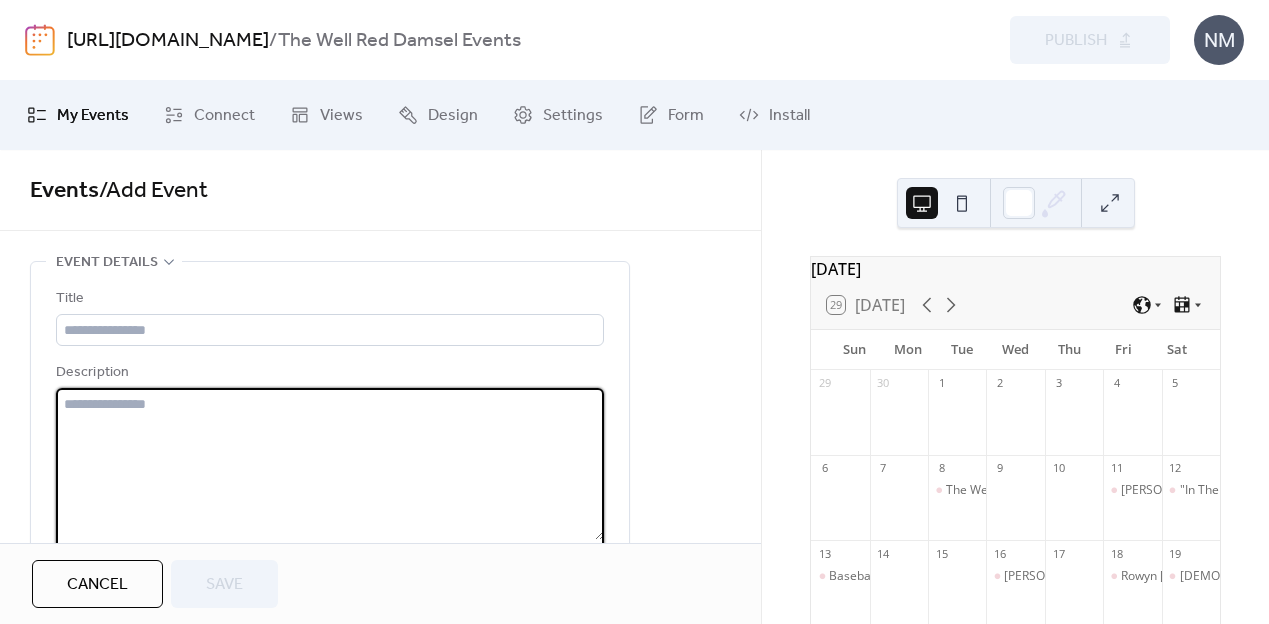 click at bounding box center [330, 464] 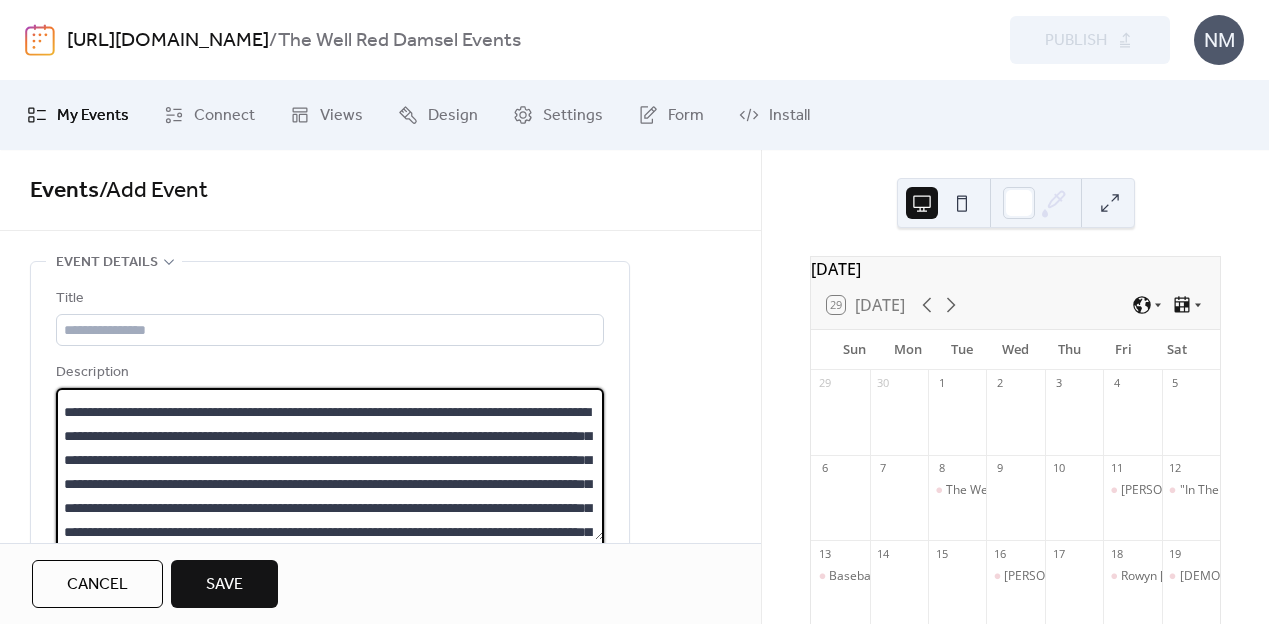 scroll, scrollTop: 552, scrollLeft: 0, axis: vertical 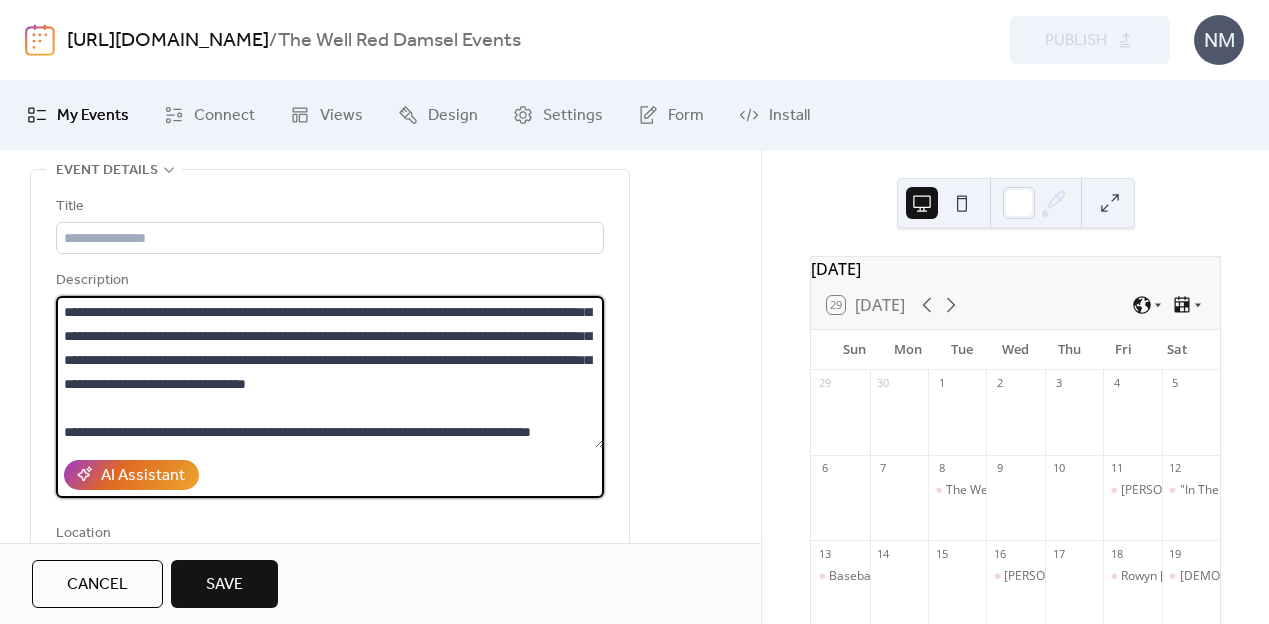 type on "**********" 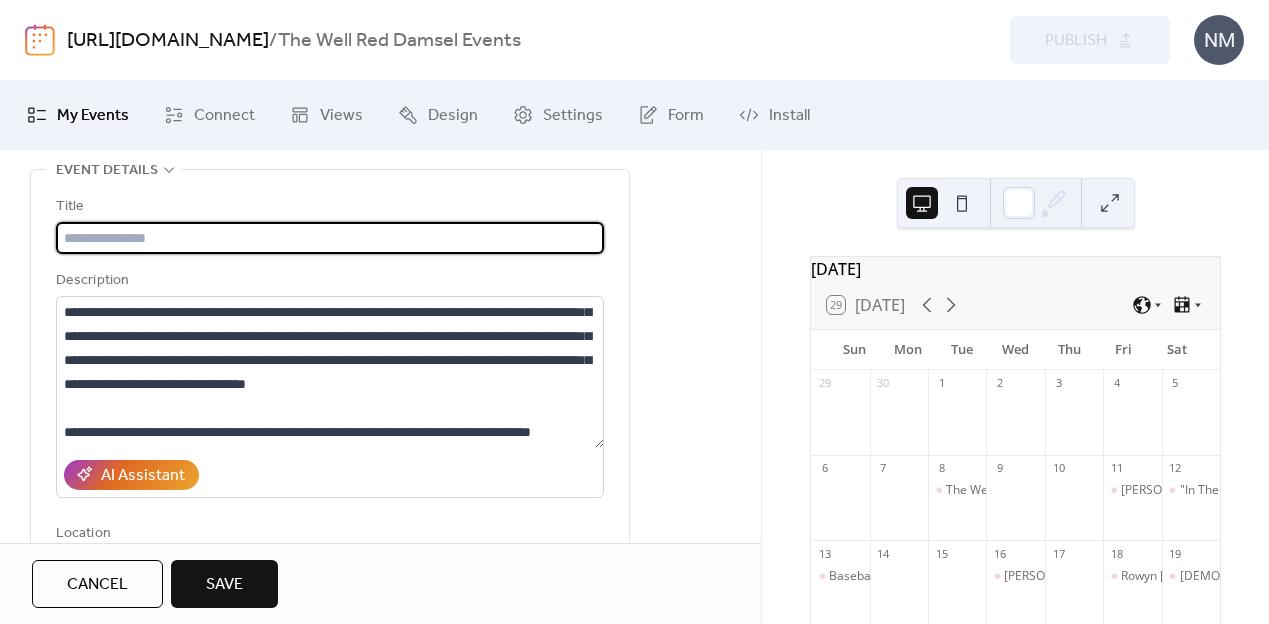 click at bounding box center [330, 238] 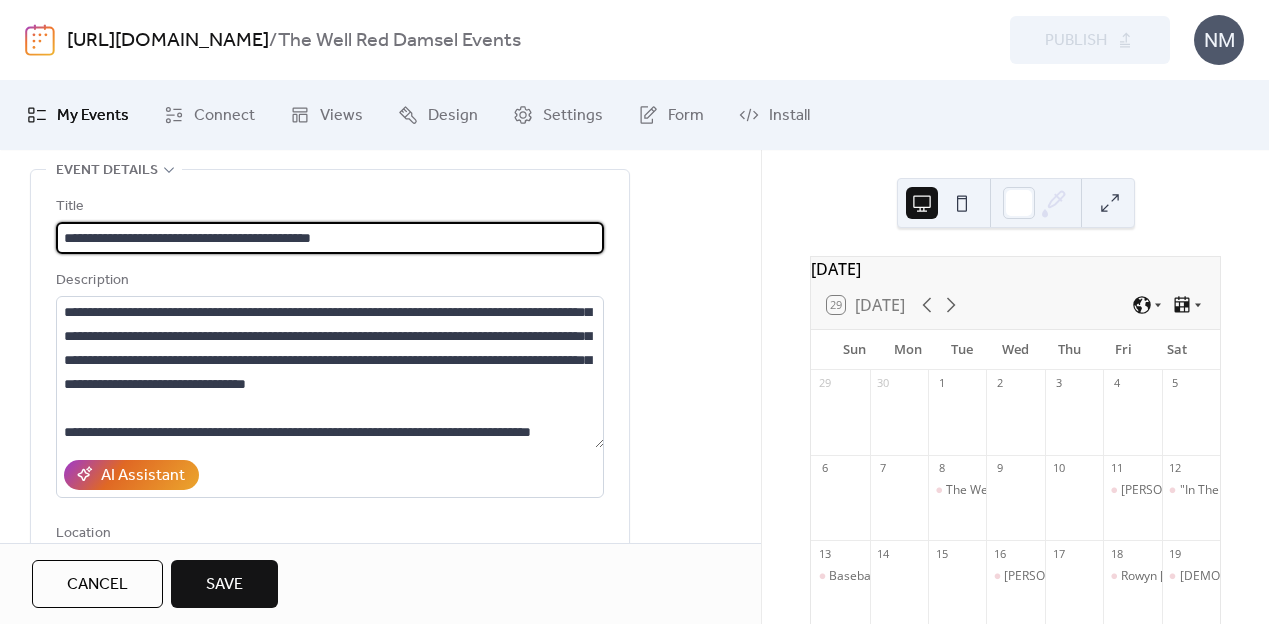 type on "**********" 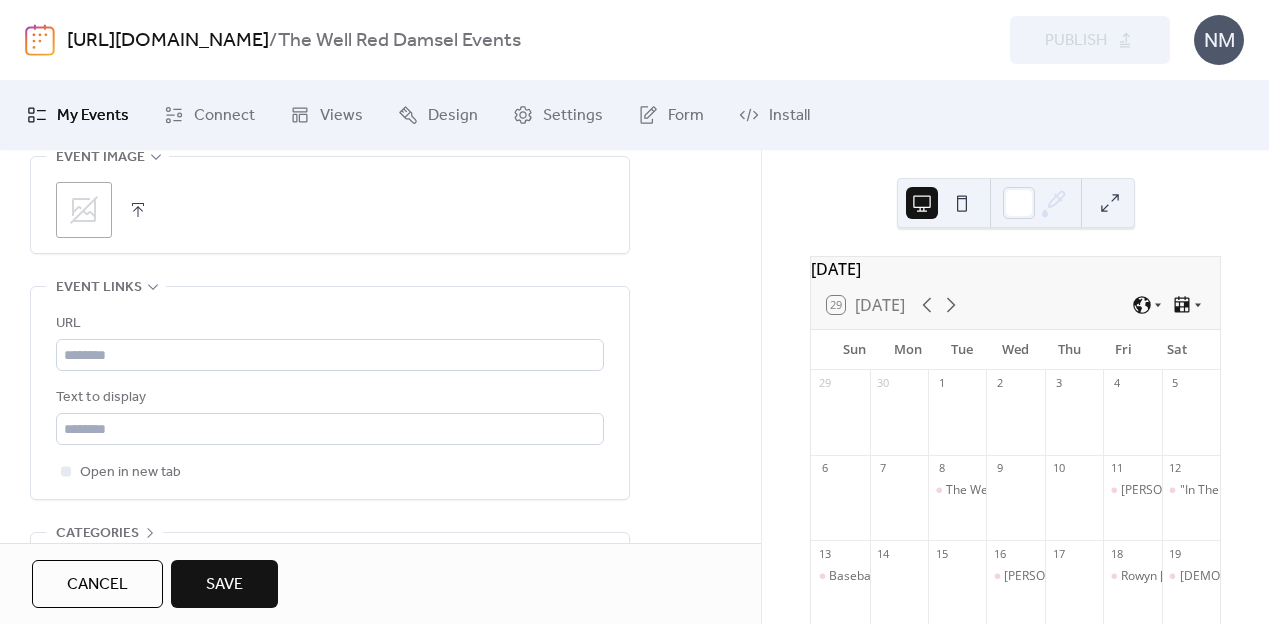 scroll, scrollTop: 1058, scrollLeft: 0, axis: vertical 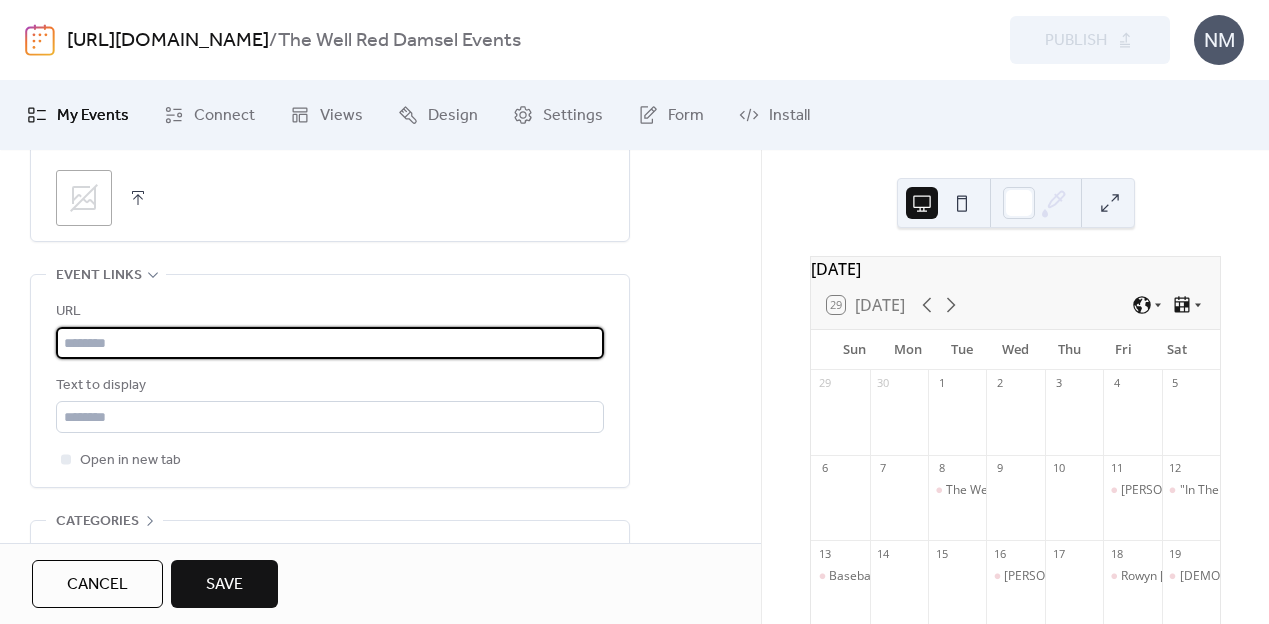 click at bounding box center (330, 343) 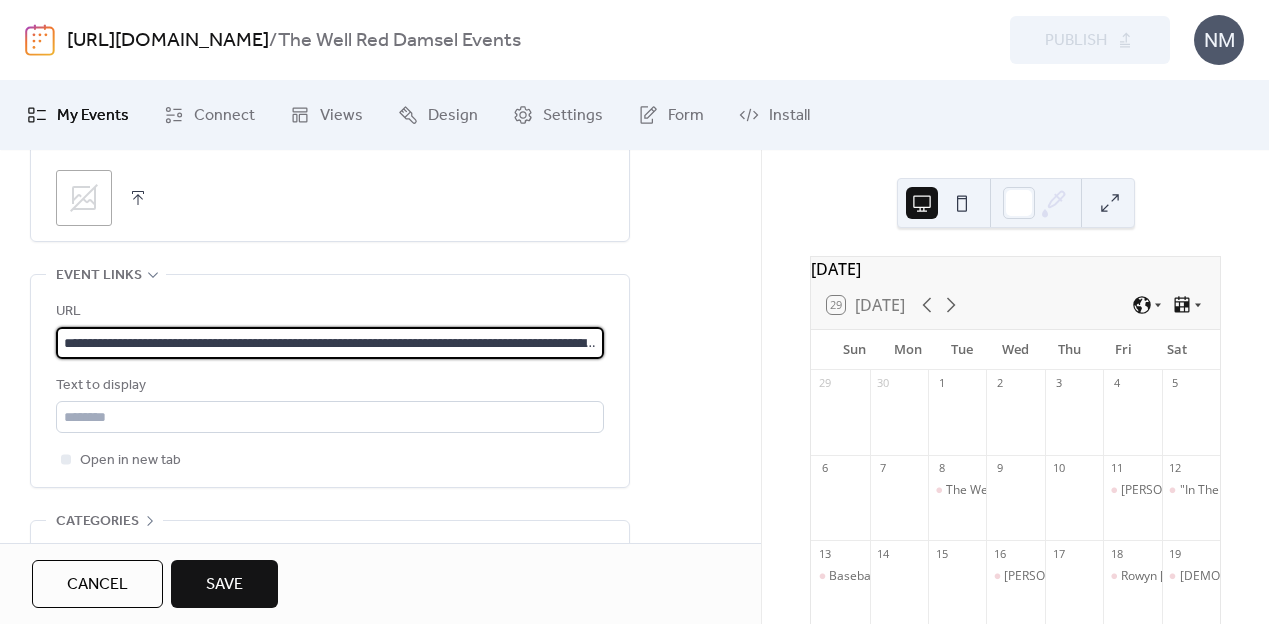 scroll, scrollTop: 0, scrollLeft: 244, axis: horizontal 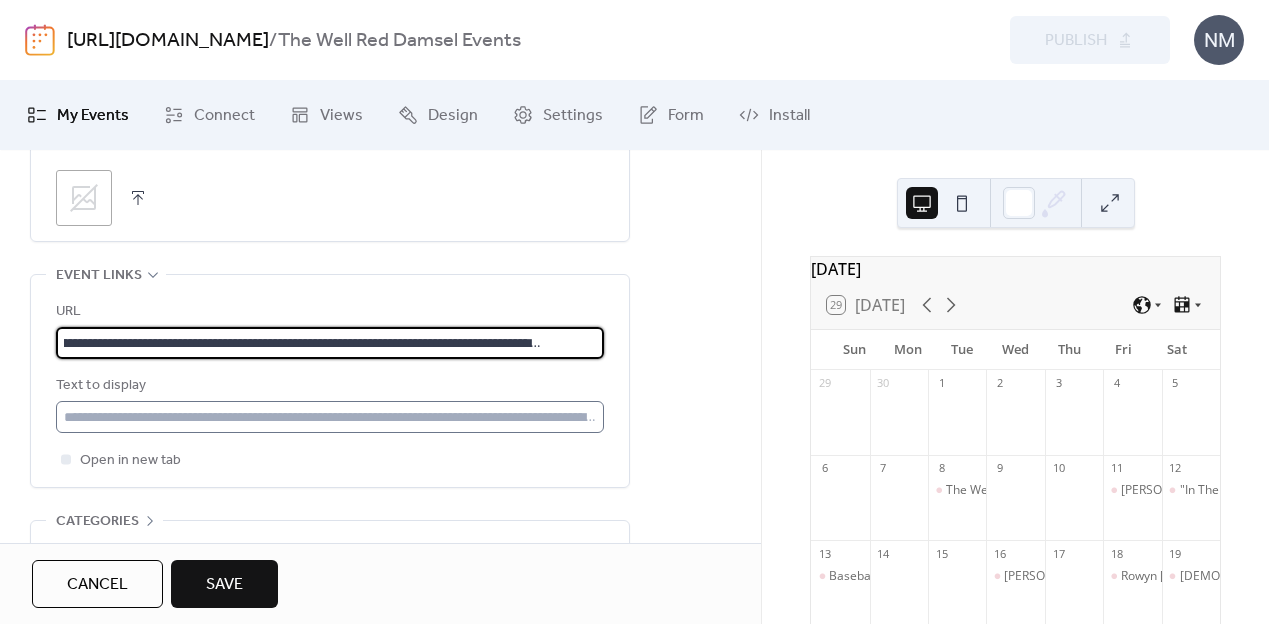 type on "**********" 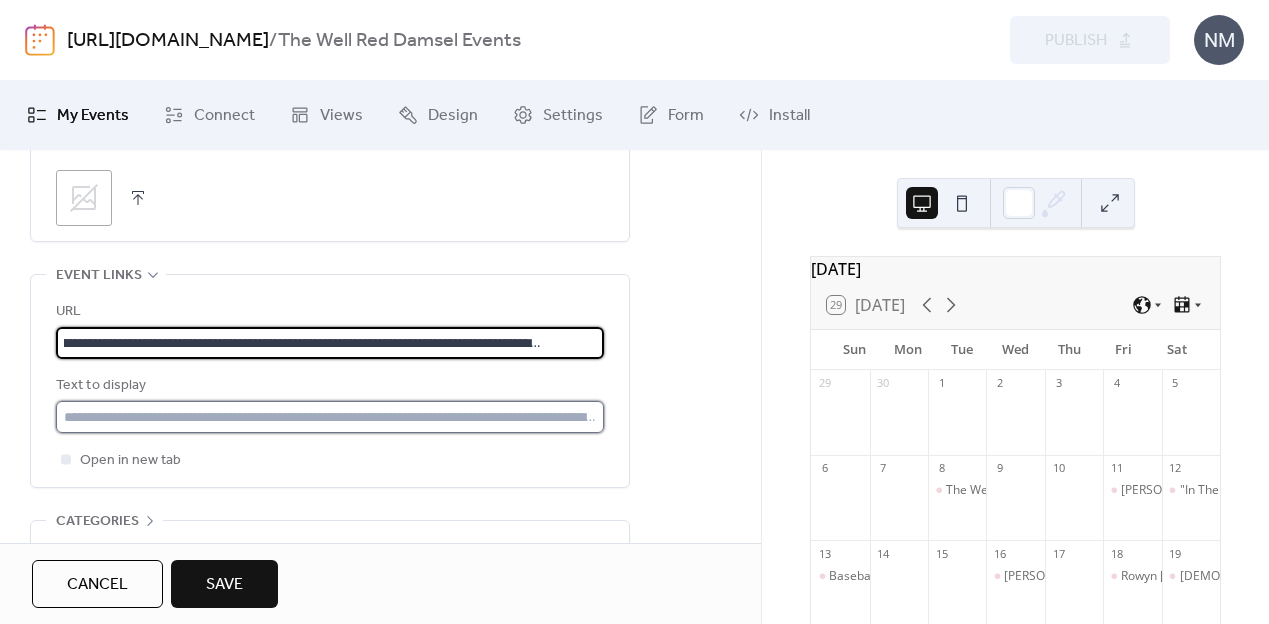 click at bounding box center [330, 417] 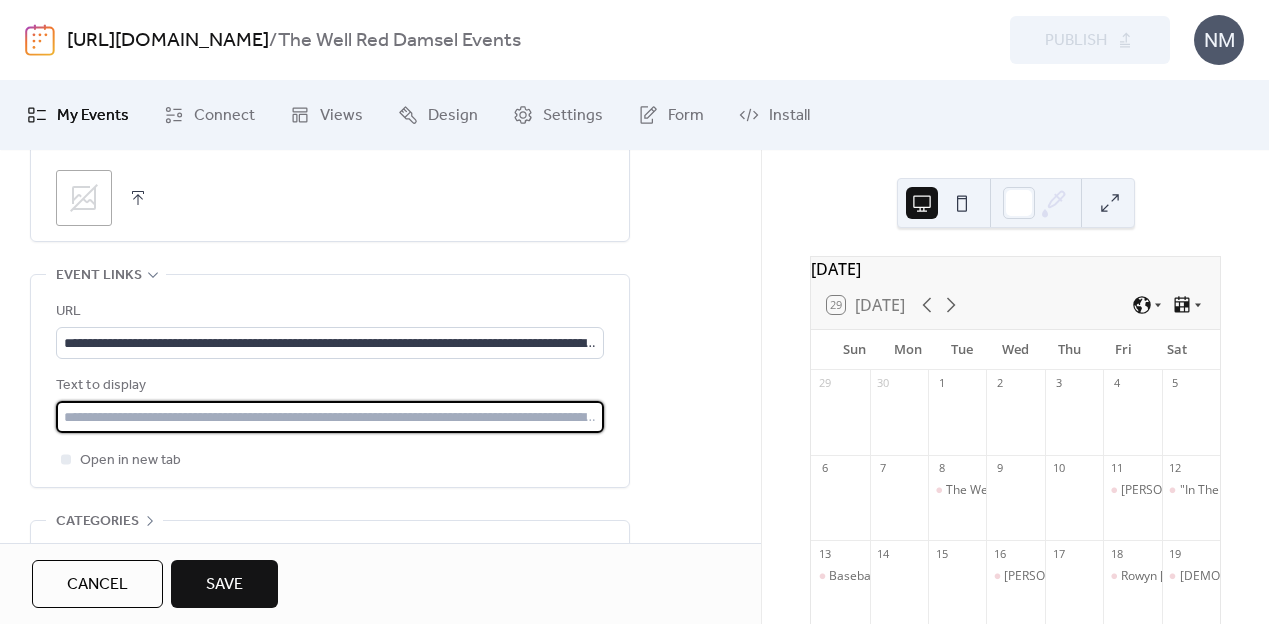 click at bounding box center [330, 417] 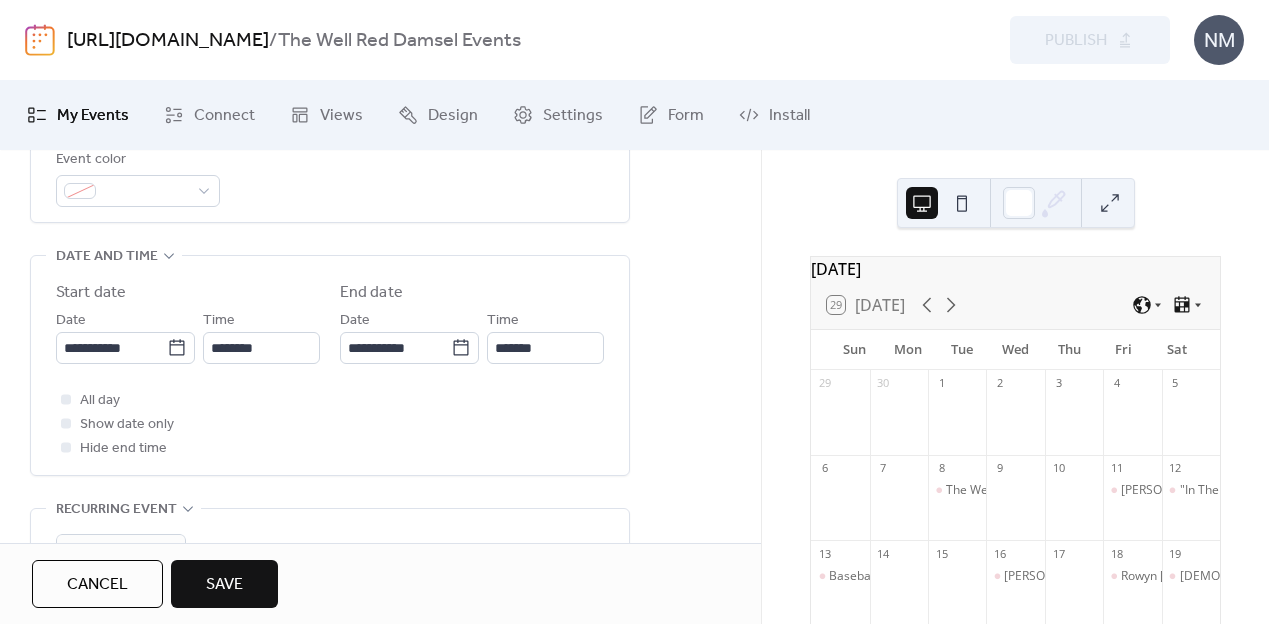 scroll, scrollTop: 568, scrollLeft: 0, axis: vertical 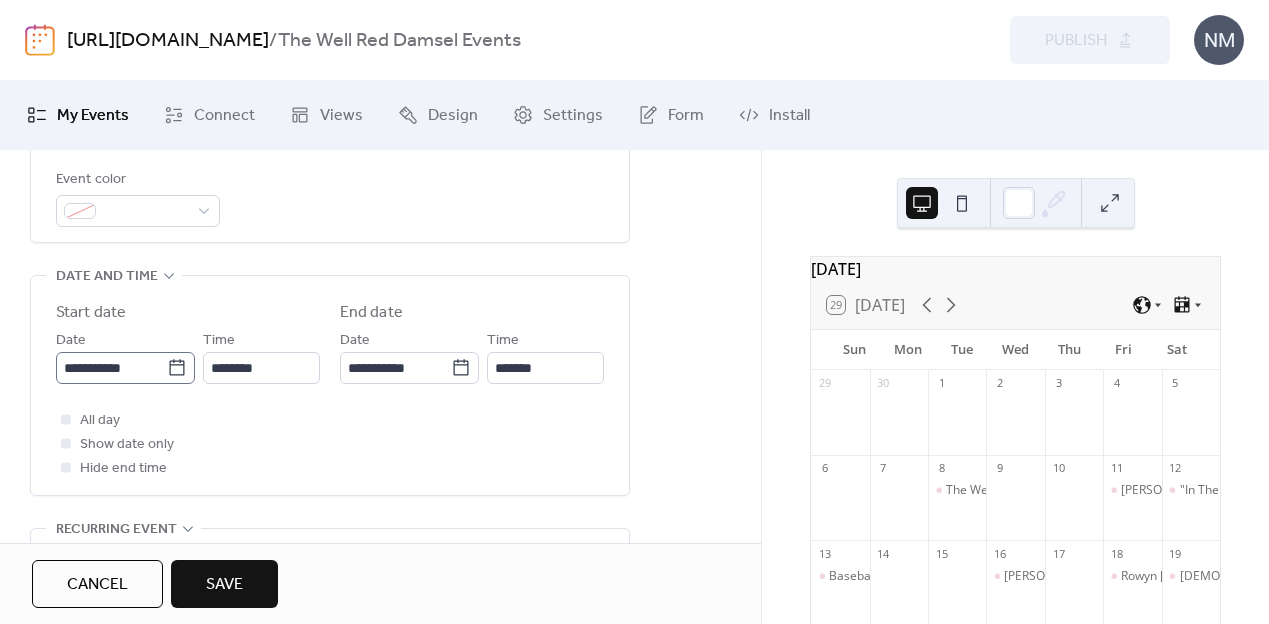type on "**********" 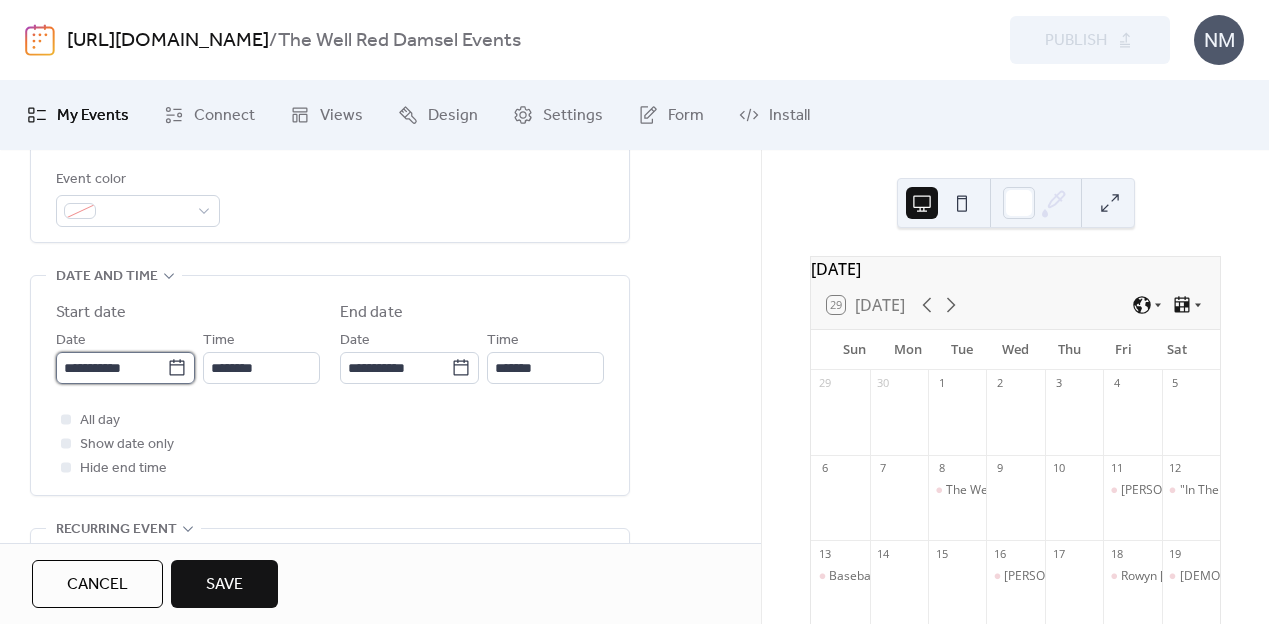 click on "**********" at bounding box center (111, 368) 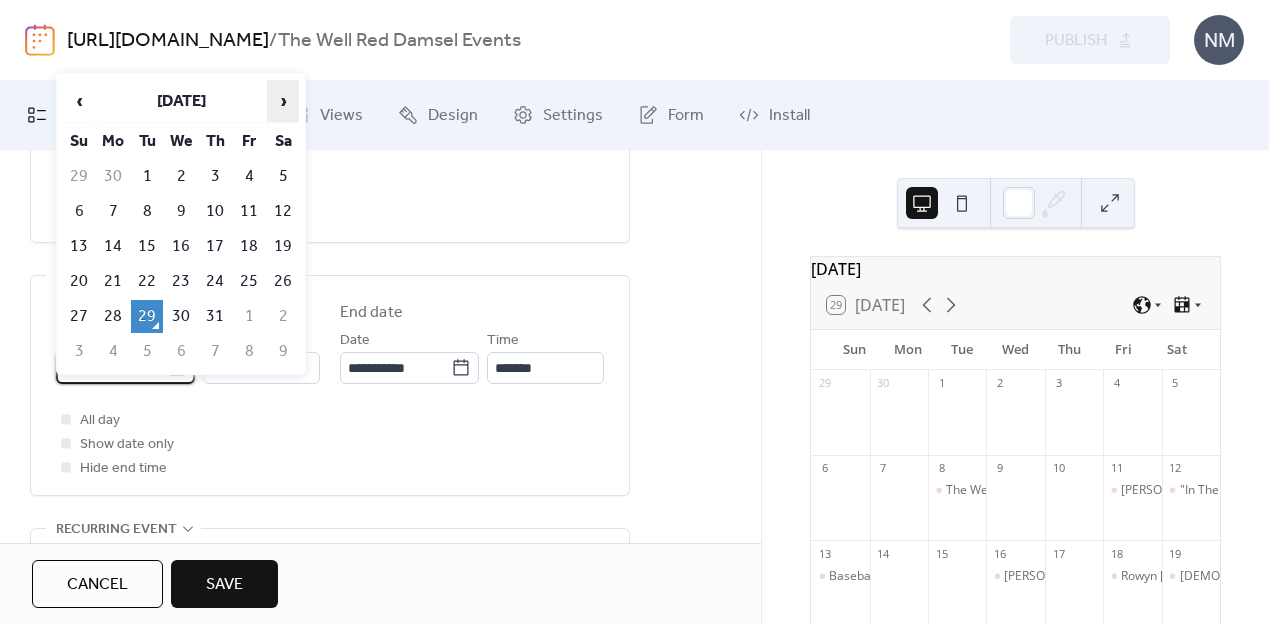 click on "›" at bounding box center (283, 101) 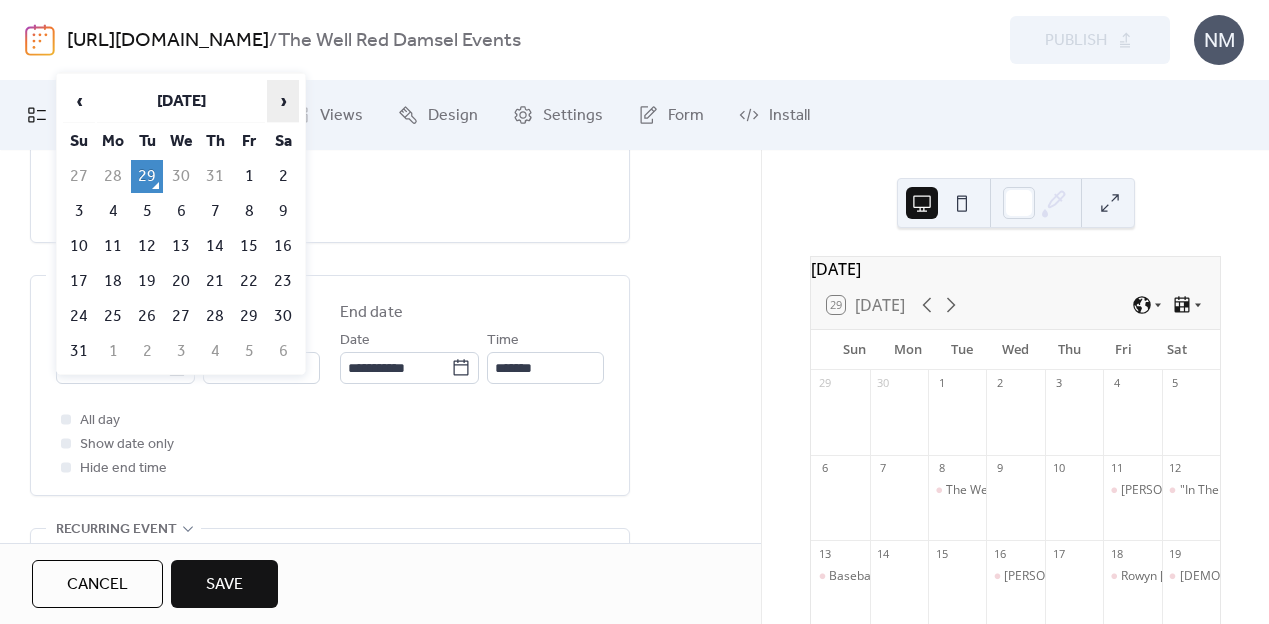 click on "›" at bounding box center (283, 101) 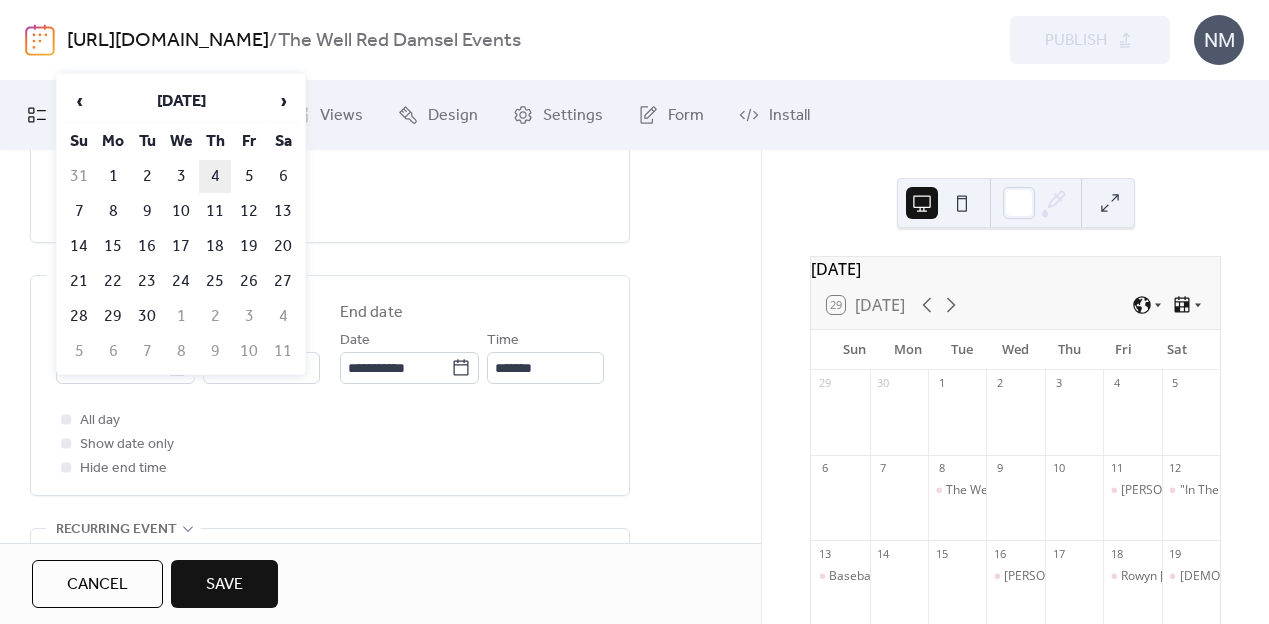 click on "4" at bounding box center (215, 176) 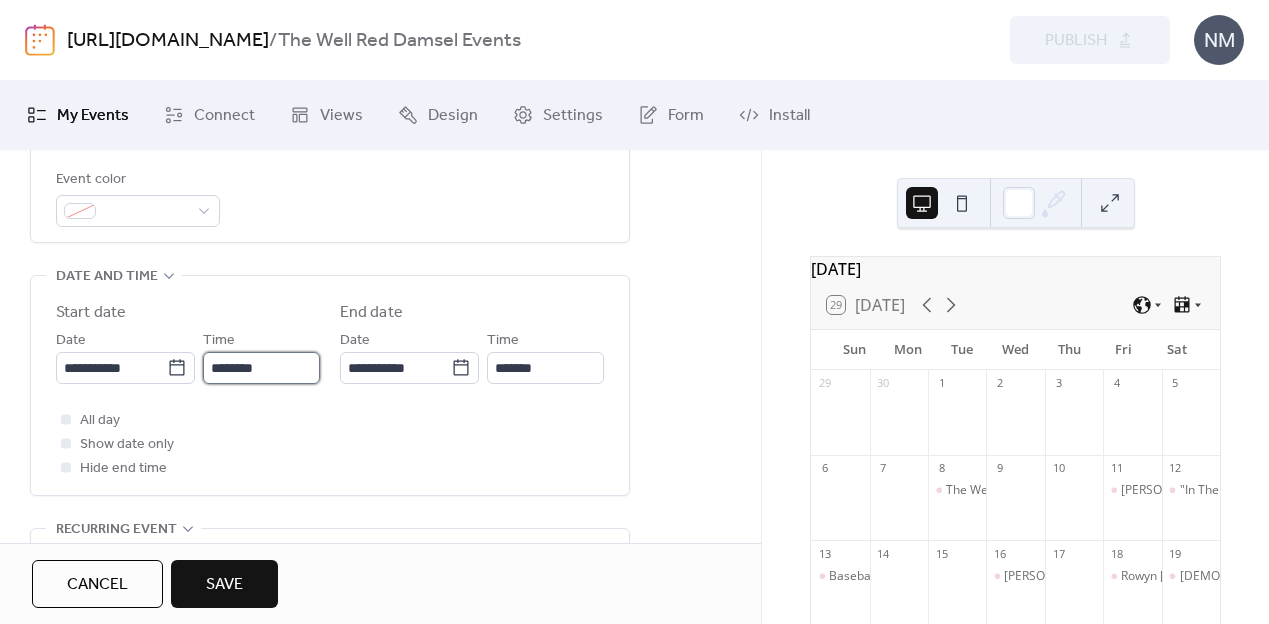 click on "********" at bounding box center (261, 368) 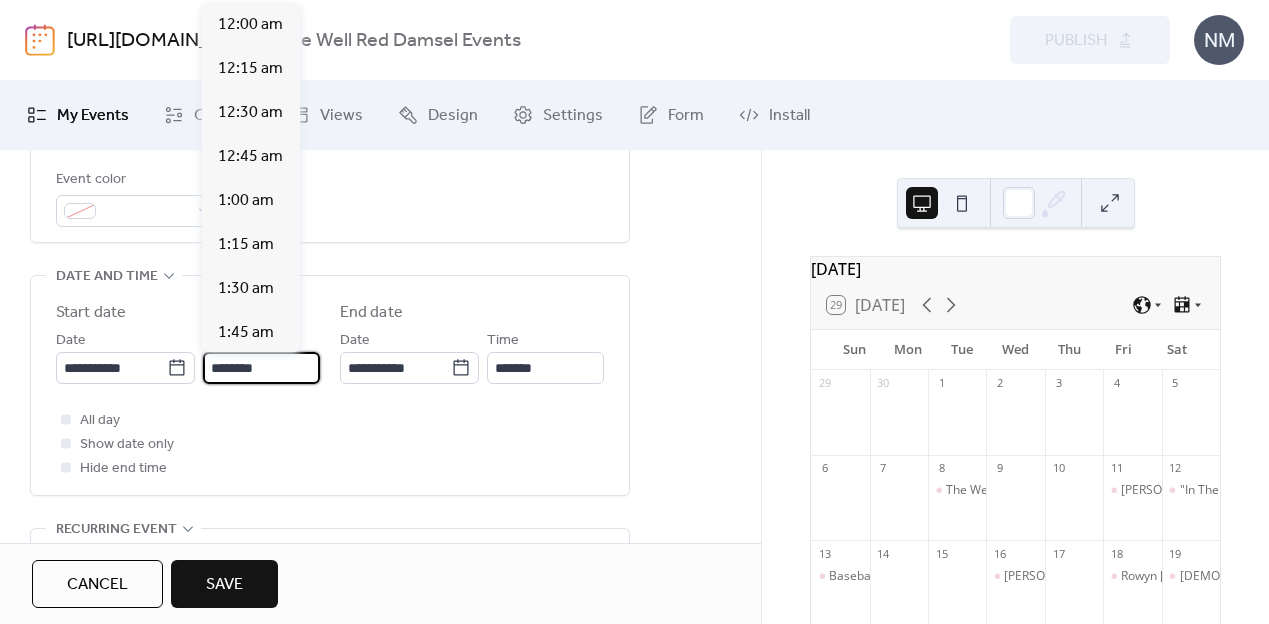 click on "********" at bounding box center [261, 368] 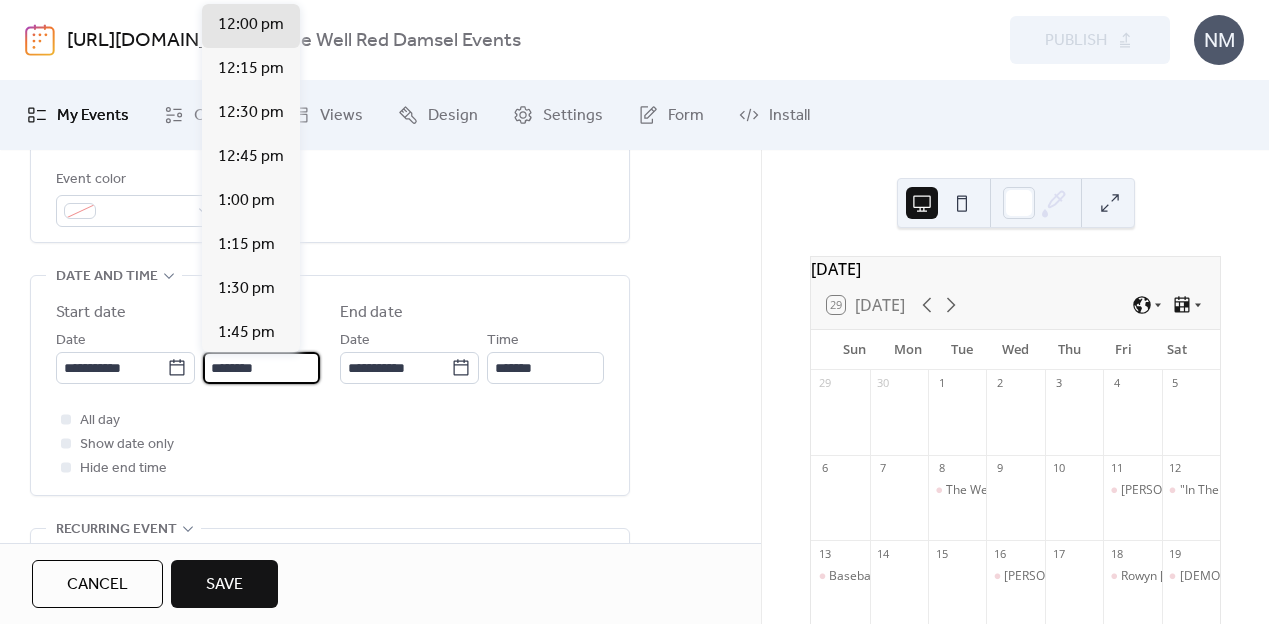 click on "********" at bounding box center [261, 368] 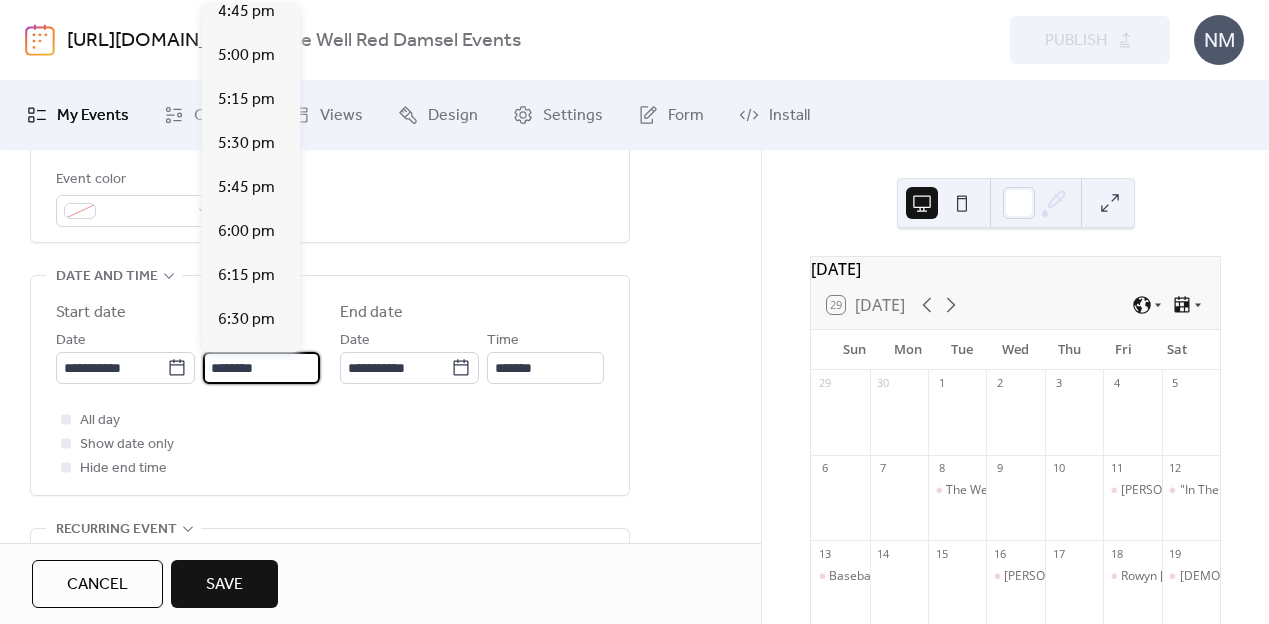 scroll, scrollTop: 2964, scrollLeft: 0, axis: vertical 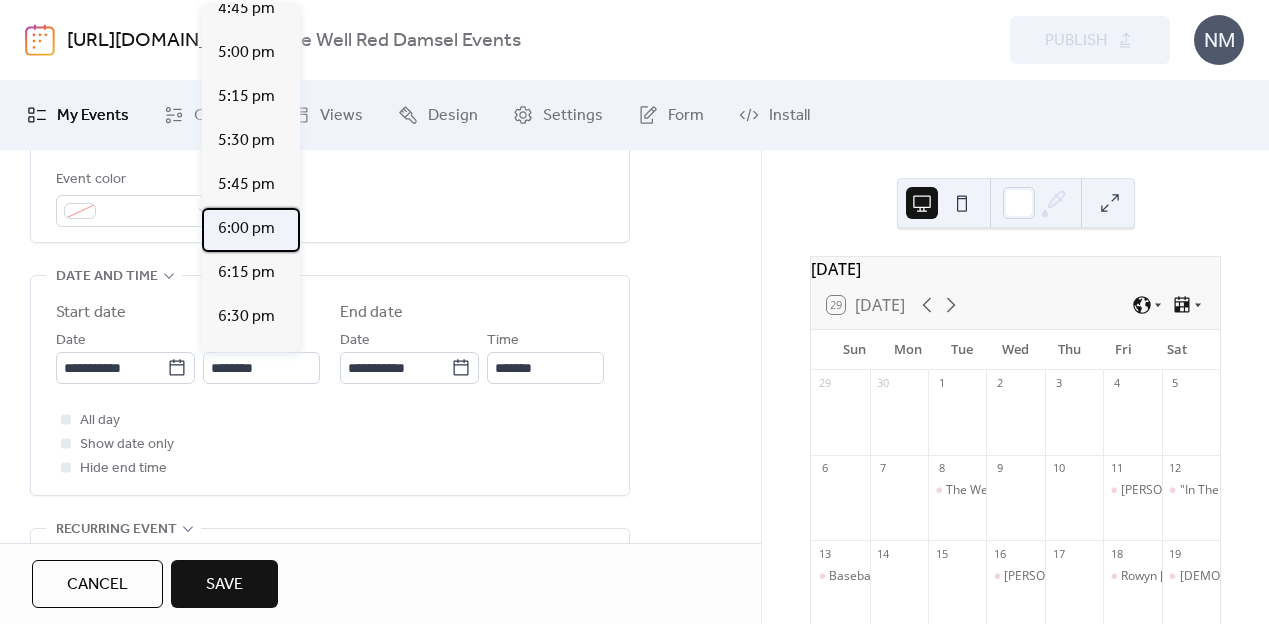 click on "6:00 pm" at bounding box center [246, 229] 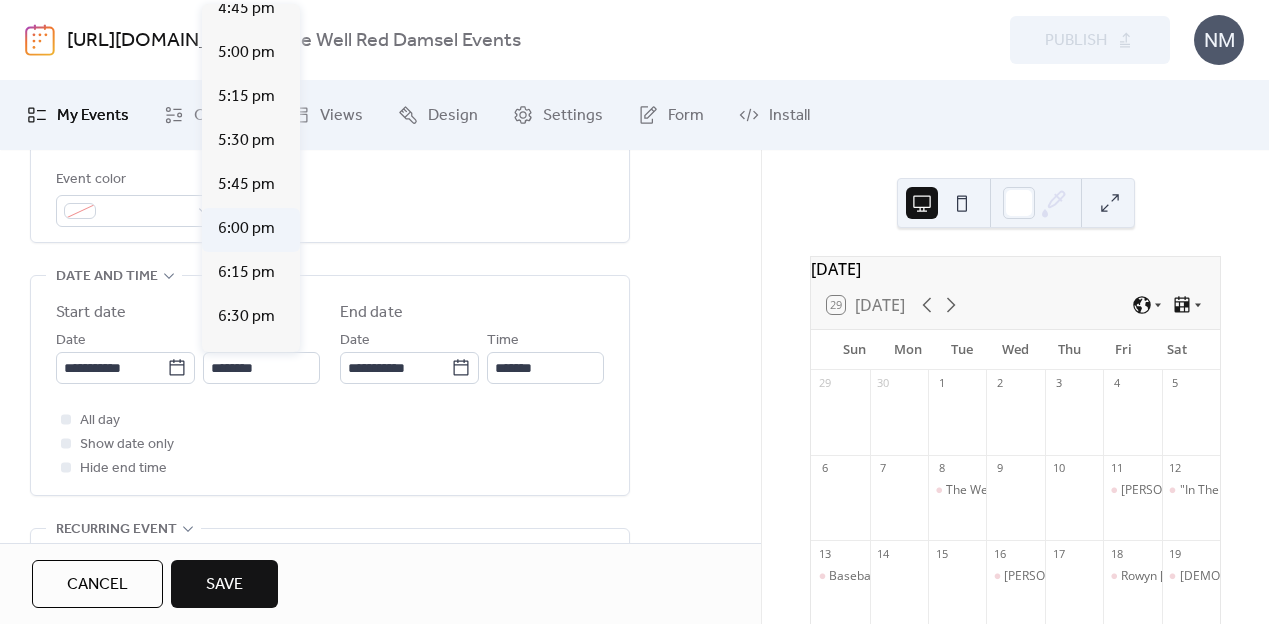 type on "*******" 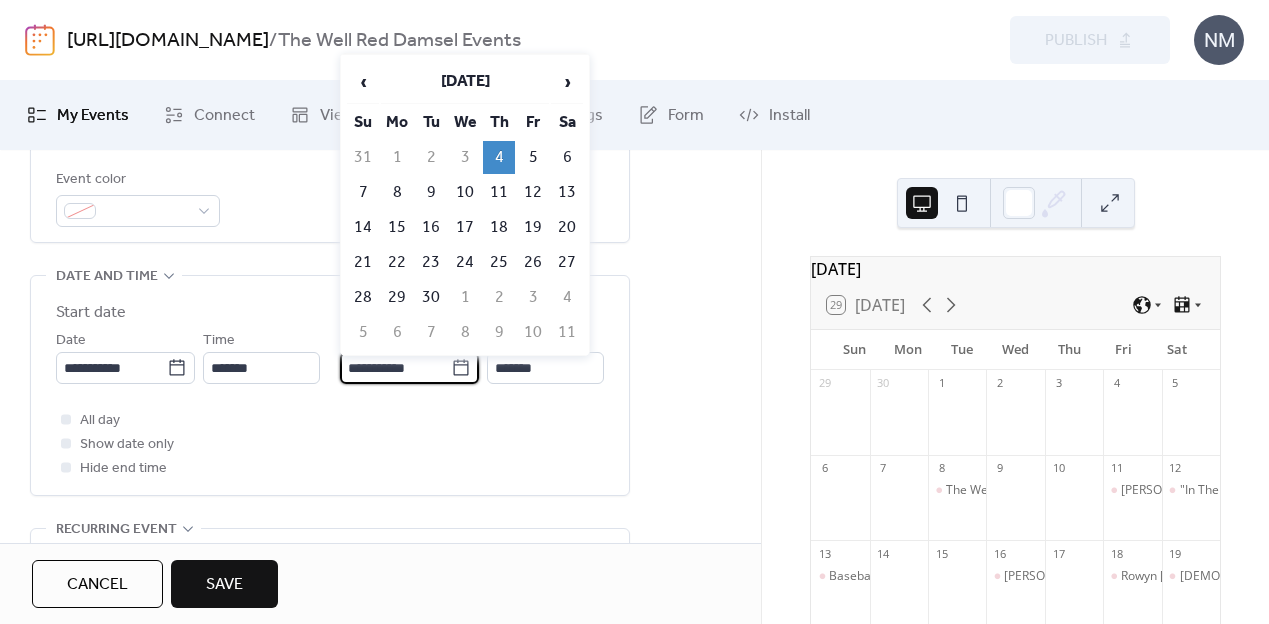 click on "**********" at bounding box center [395, 368] 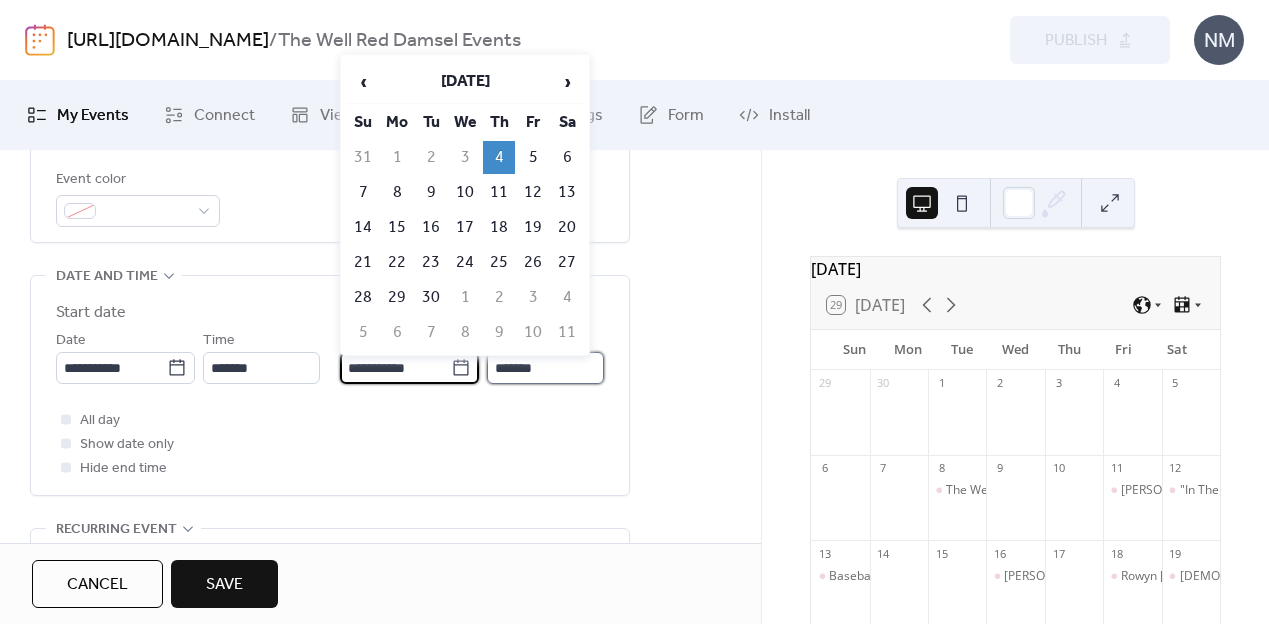 click on "*******" at bounding box center (545, 368) 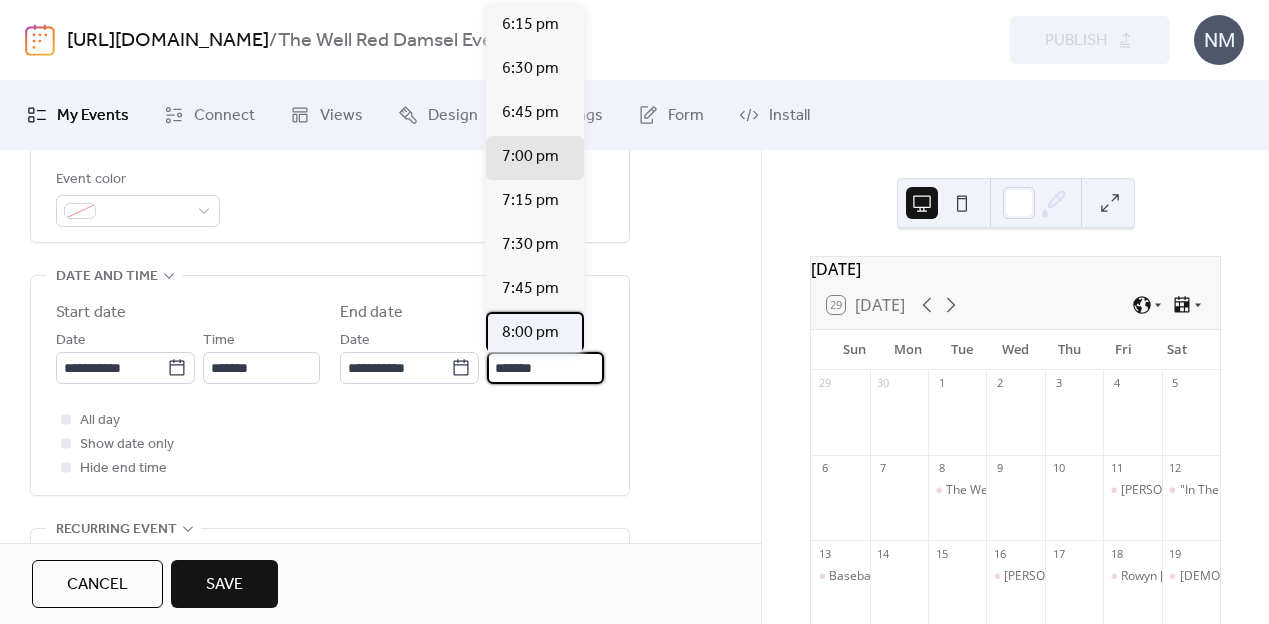 click on "8:00 pm" at bounding box center (530, 333) 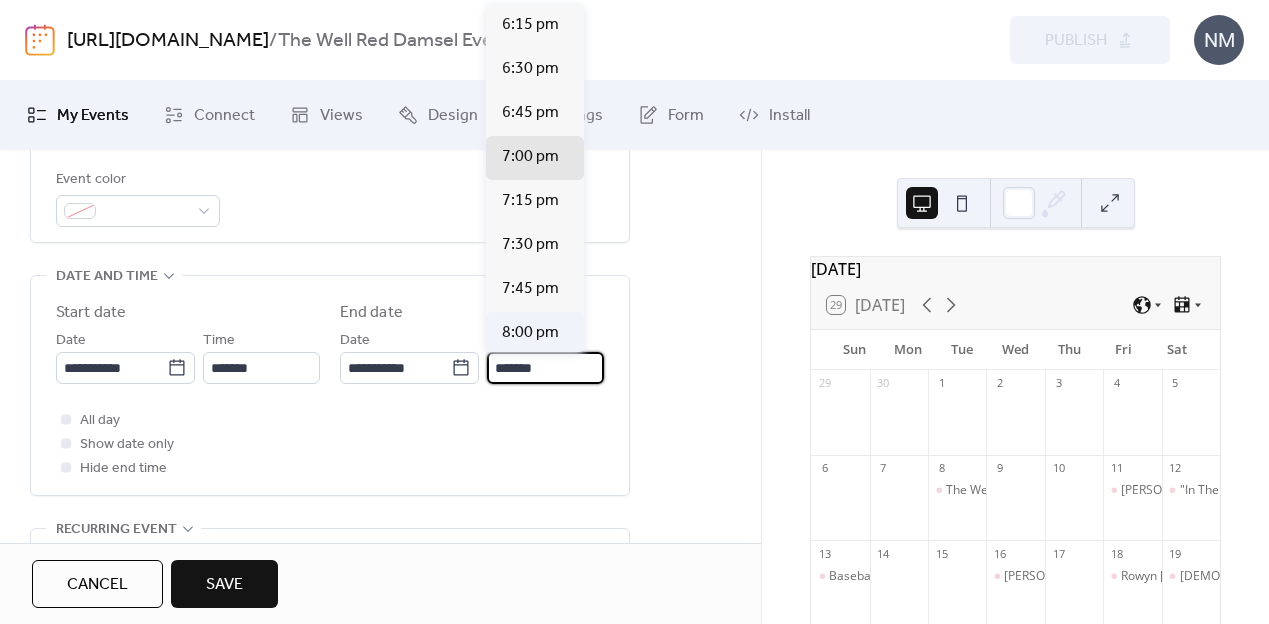 type on "*******" 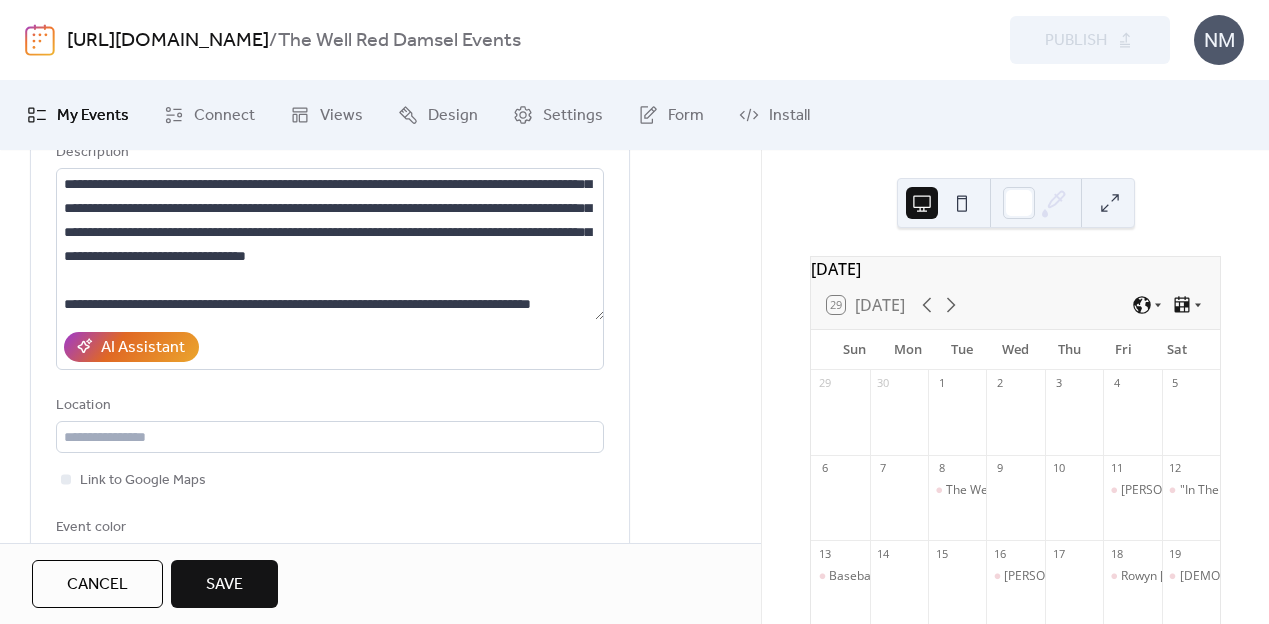 scroll, scrollTop: 219, scrollLeft: 0, axis: vertical 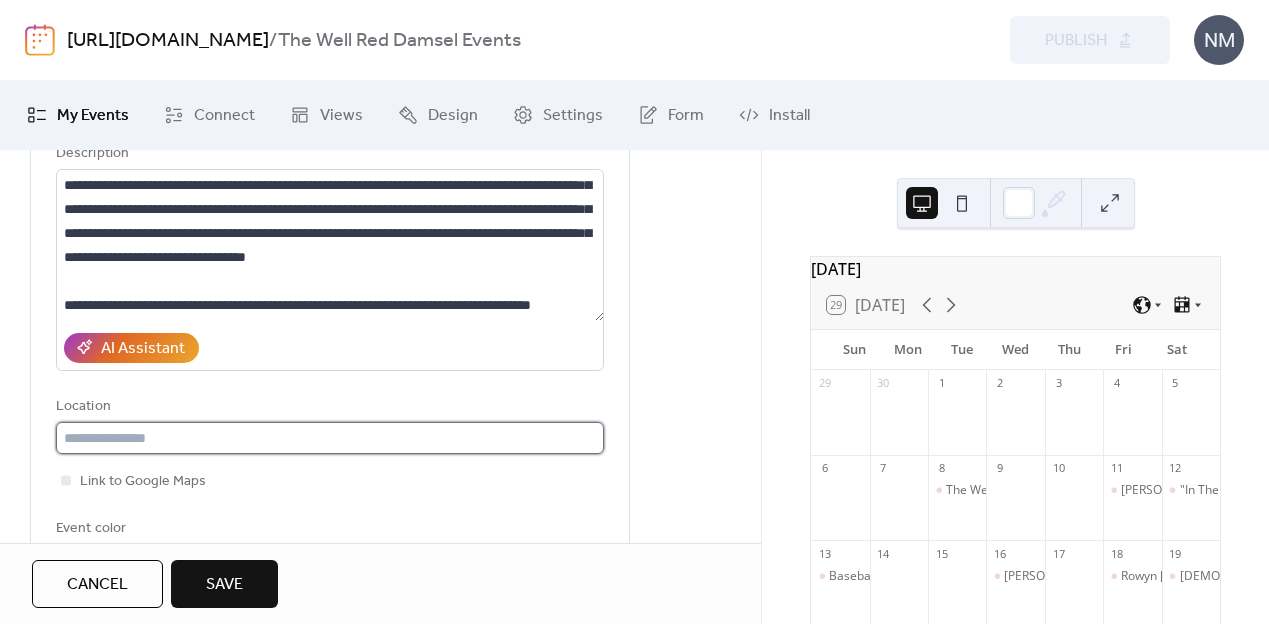 click at bounding box center [330, 438] 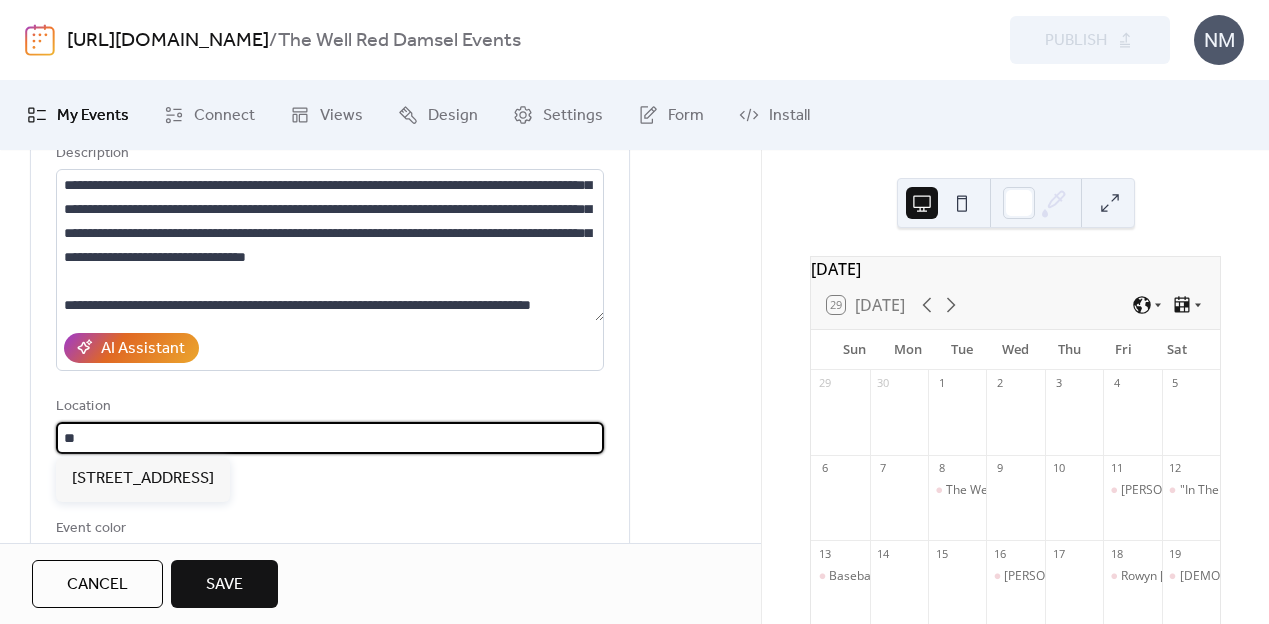type on "*" 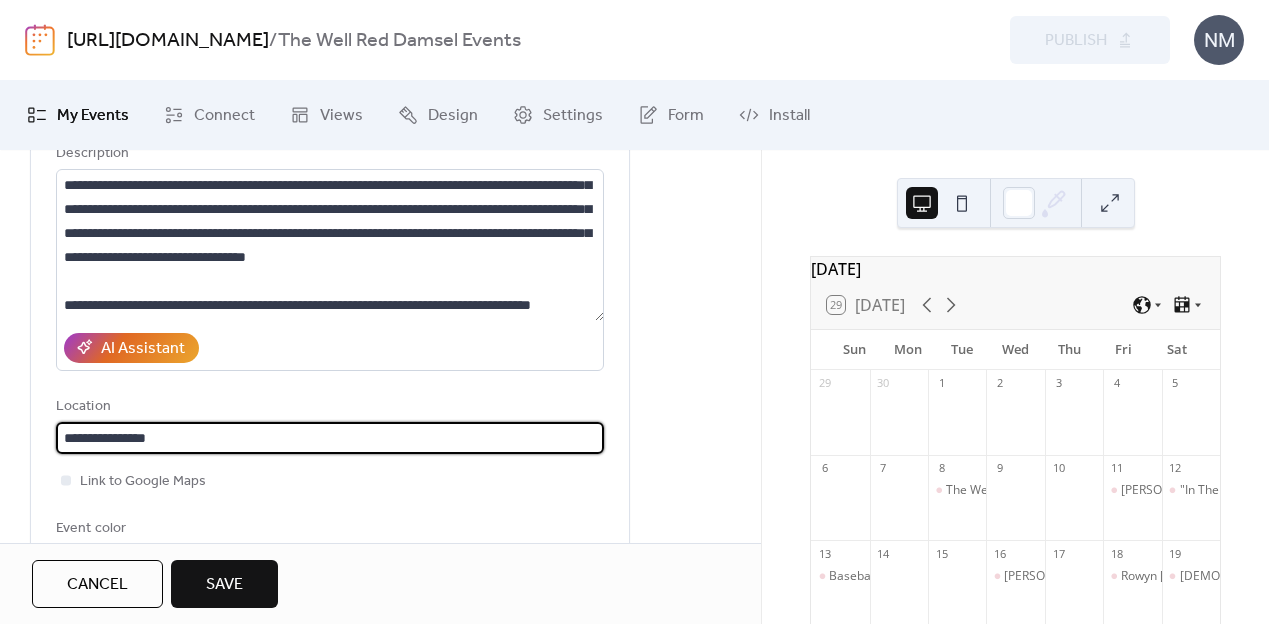 type on "**********" 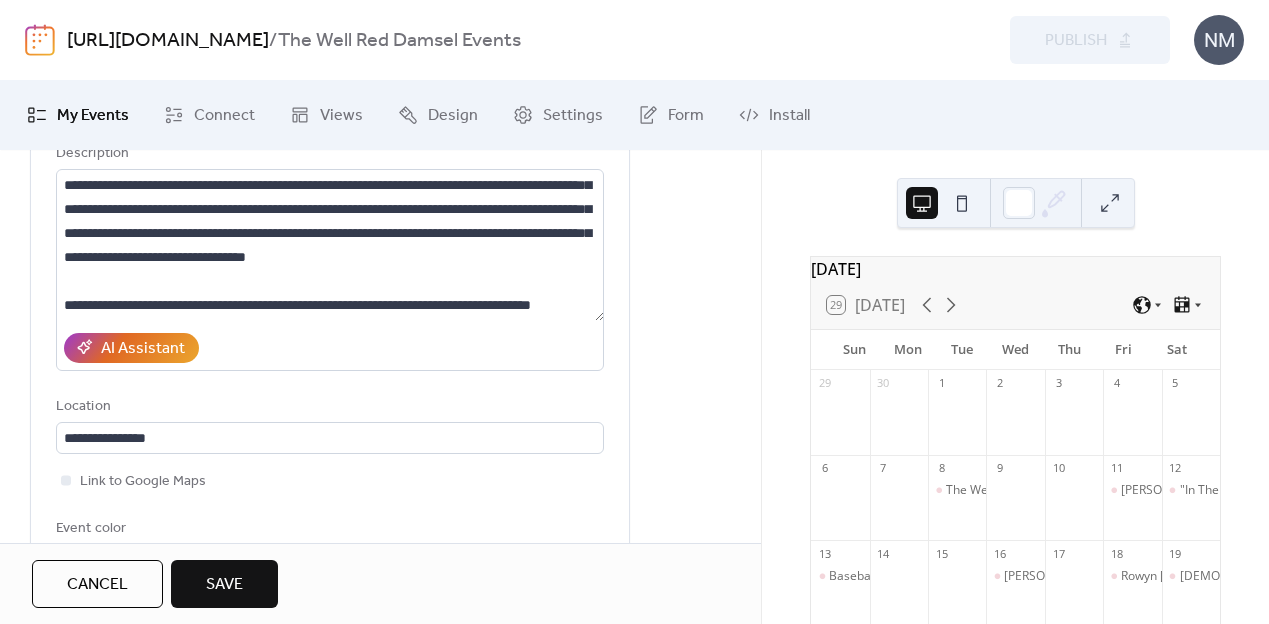 click on "Link to Google Maps" at bounding box center (330, 481) 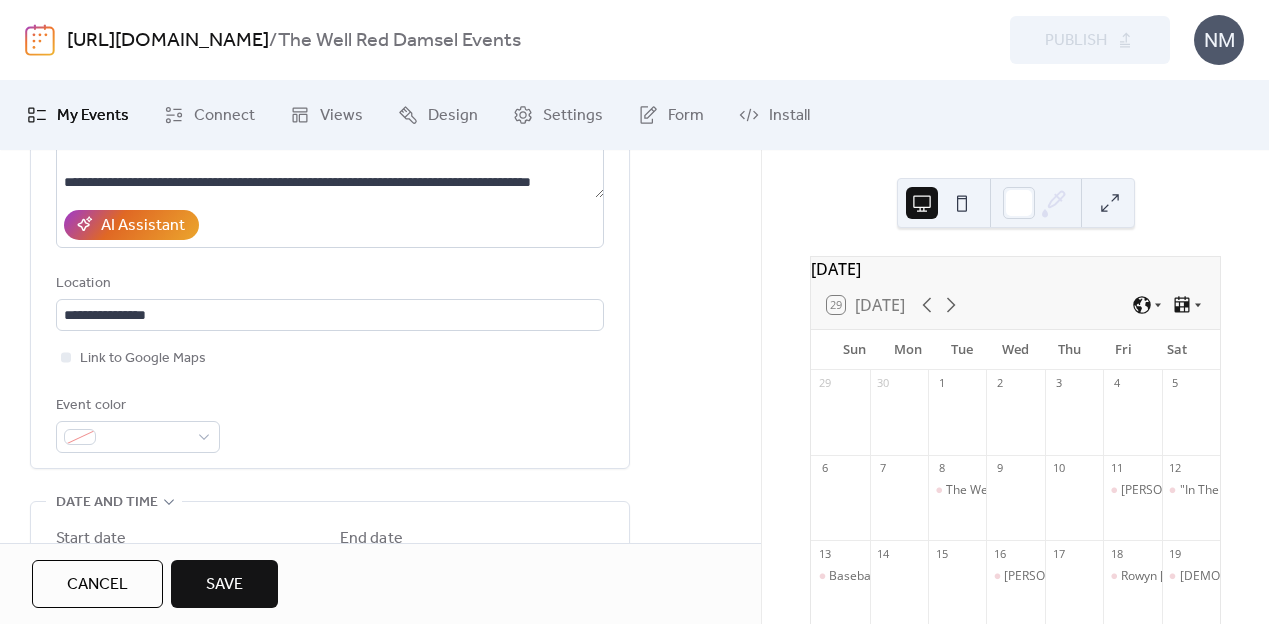 scroll, scrollTop: 388, scrollLeft: 0, axis: vertical 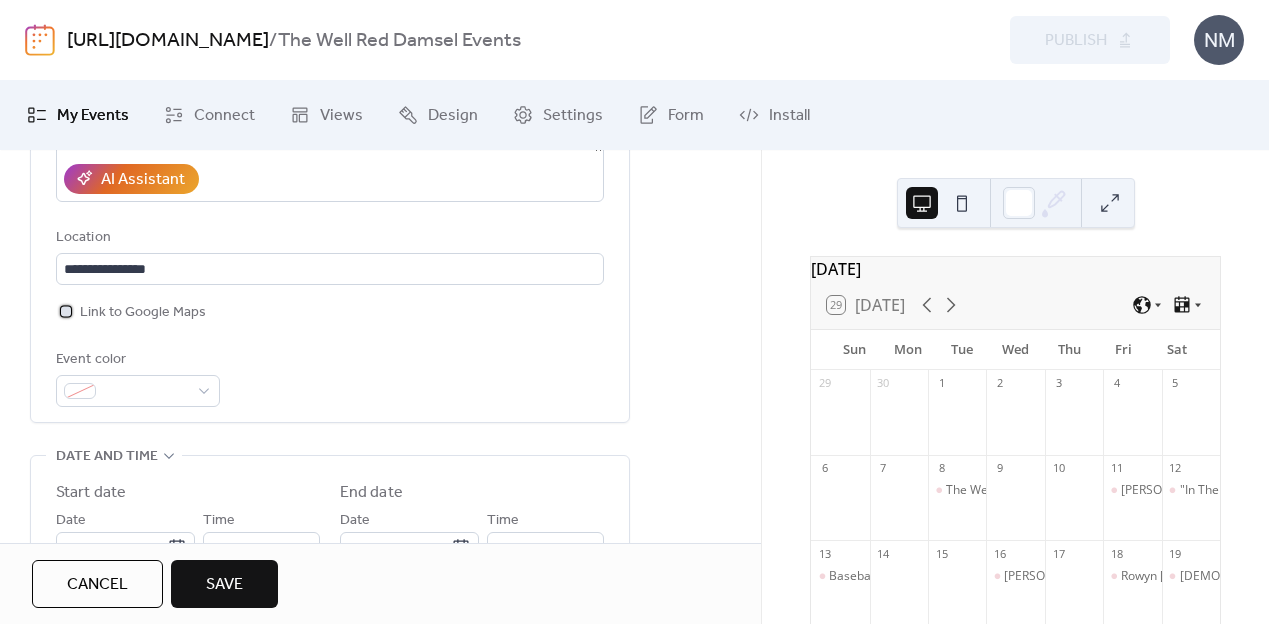 click at bounding box center (66, 311) 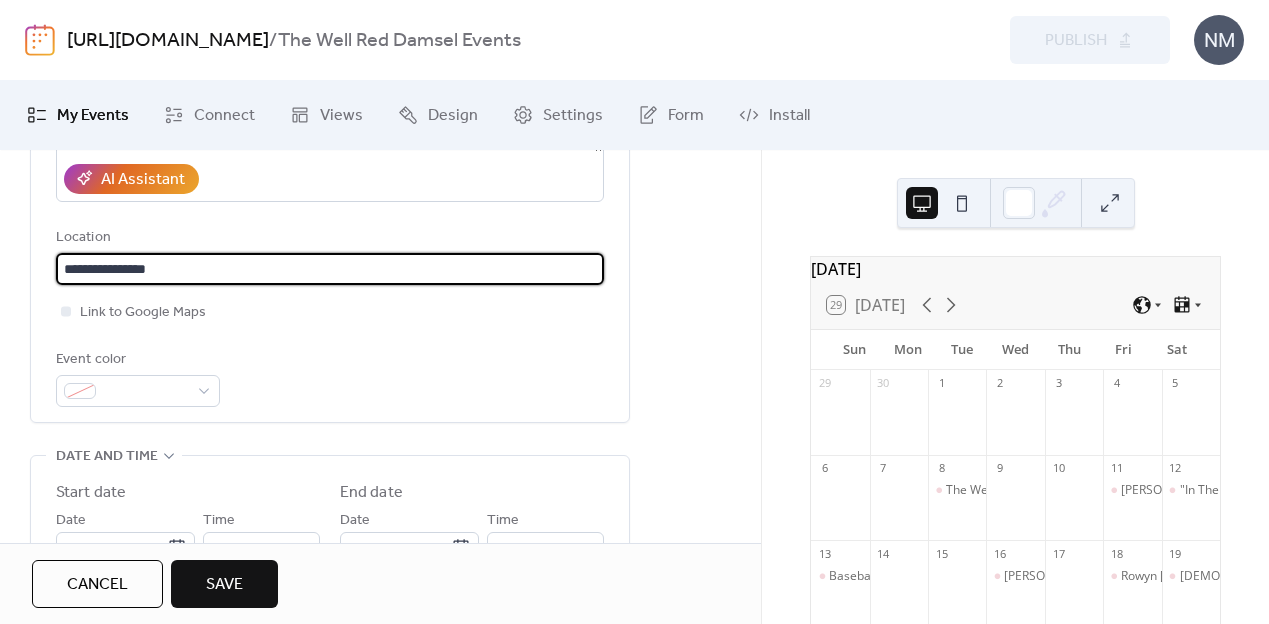 click on "**********" at bounding box center (330, 269) 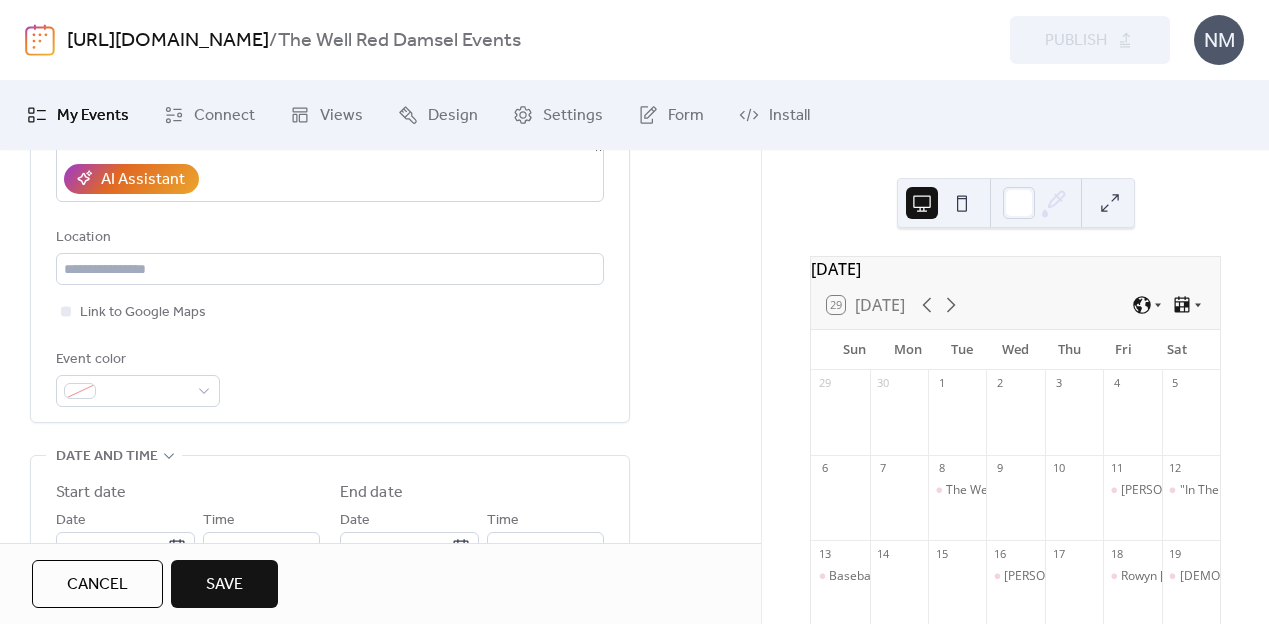 click on "Event color" at bounding box center [330, 377] 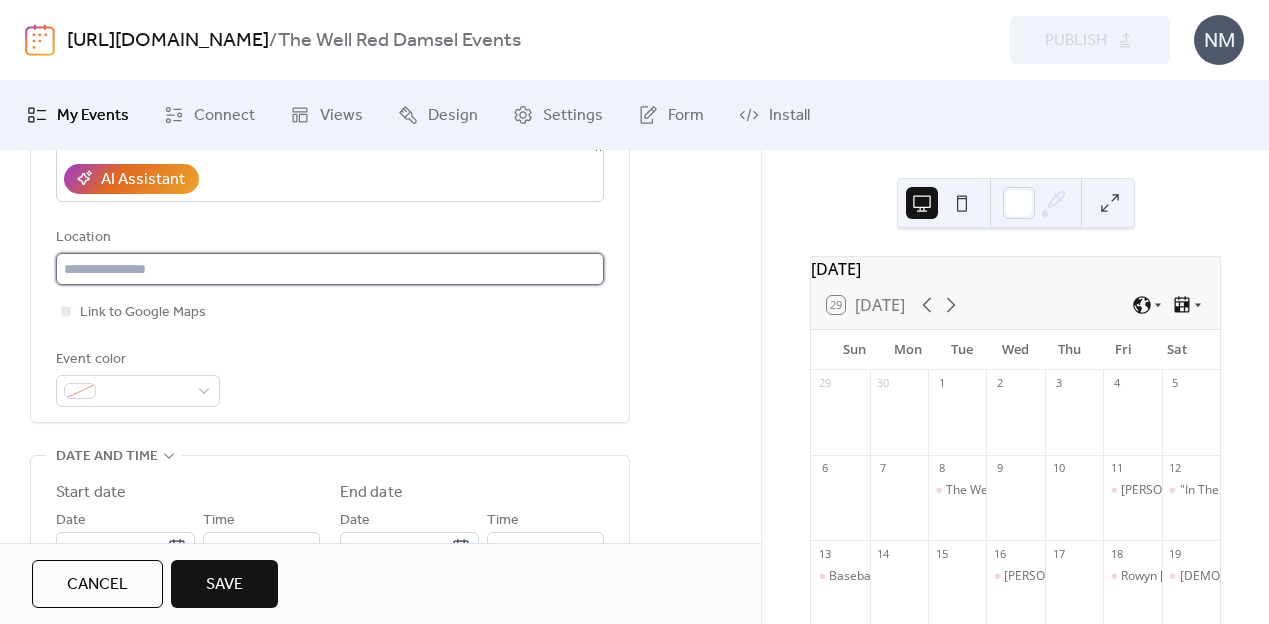 click at bounding box center [330, 269] 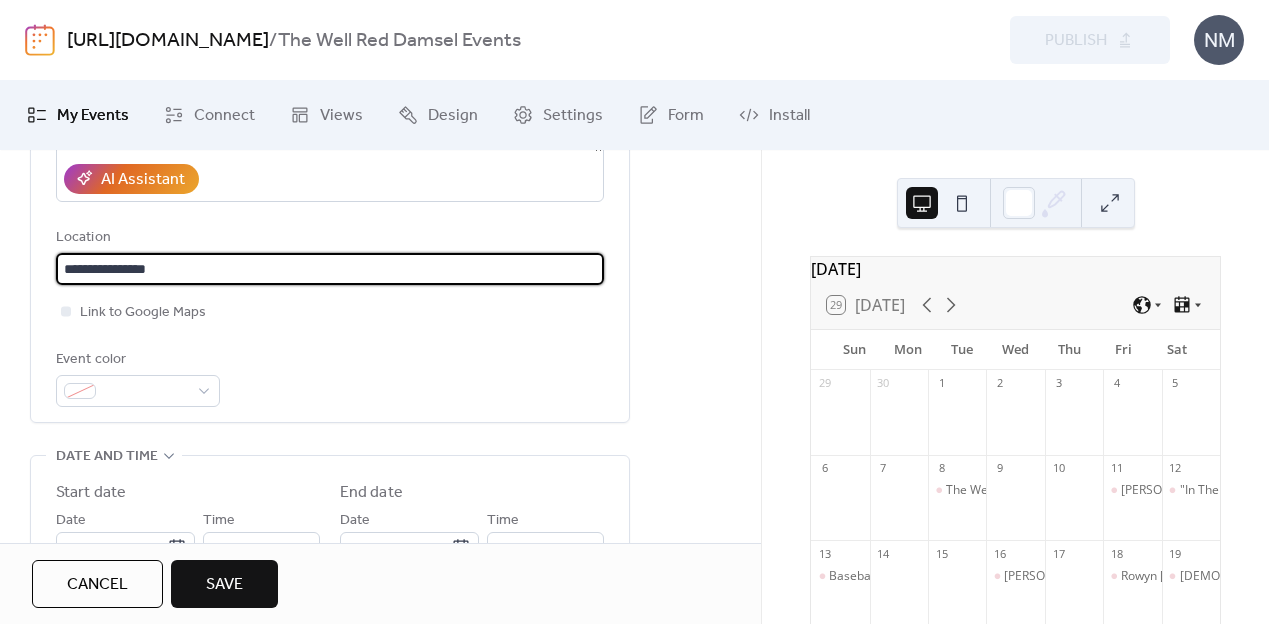 type on "**********" 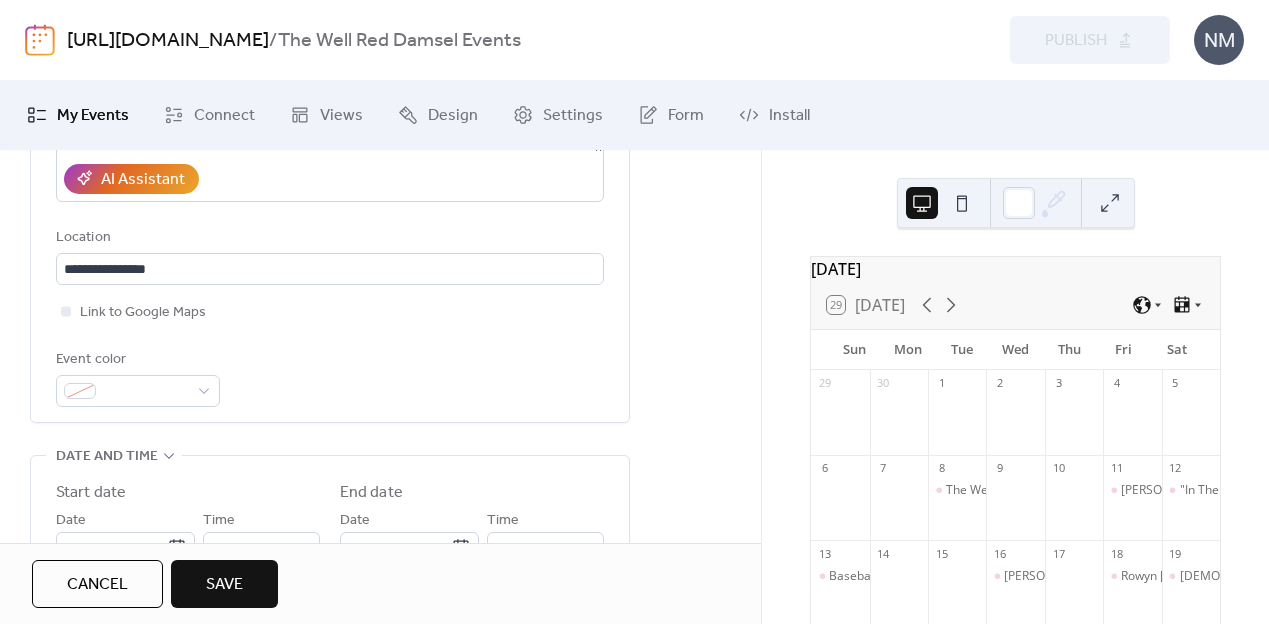 click on "**********" at bounding box center [330, 153] 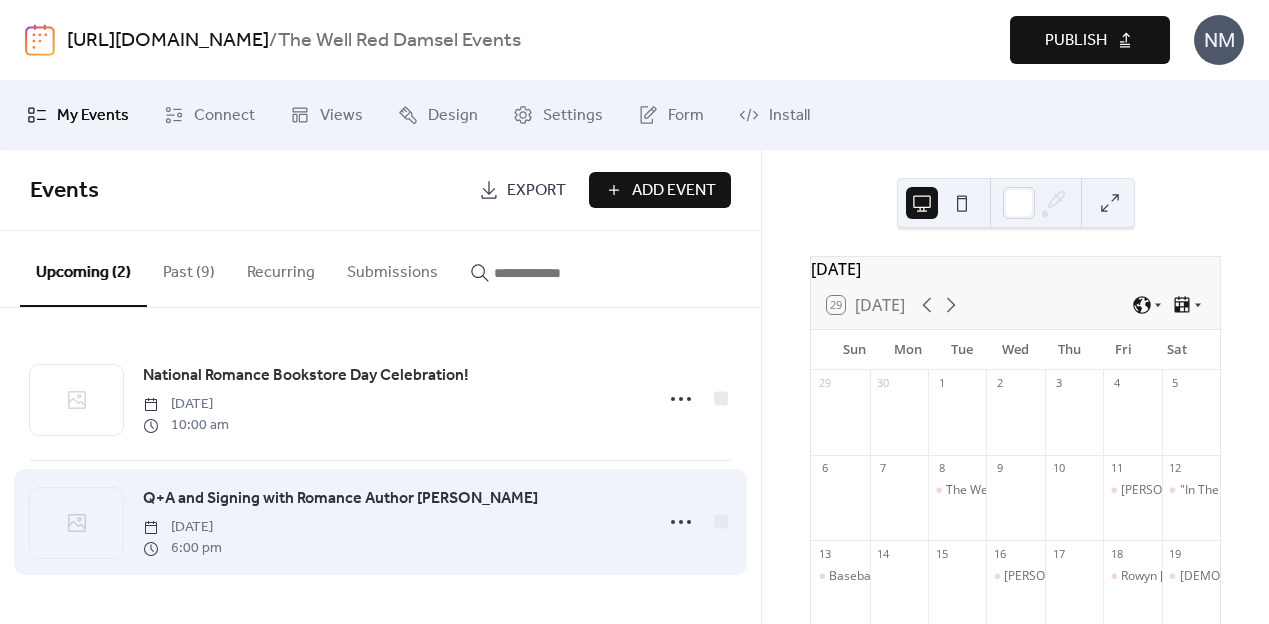 click on "Q+A and Signing with Romance Author [PERSON_NAME]" at bounding box center (340, 499) 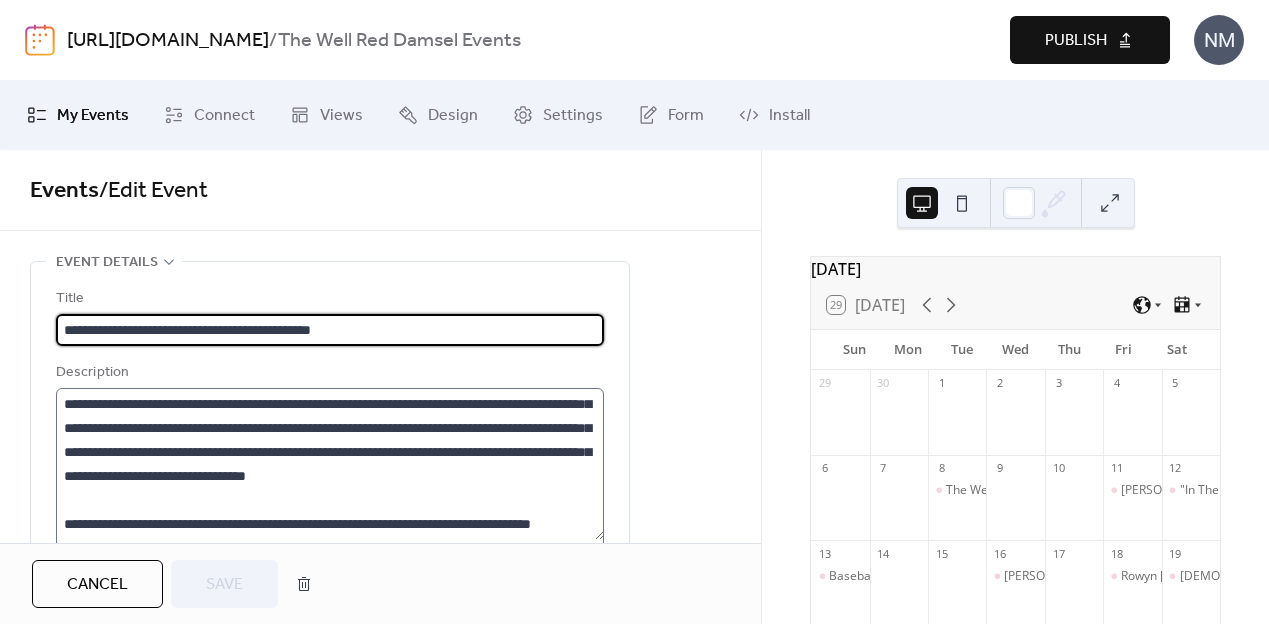 scroll, scrollTop: 552, scrollLeft: 0, axis: vertical 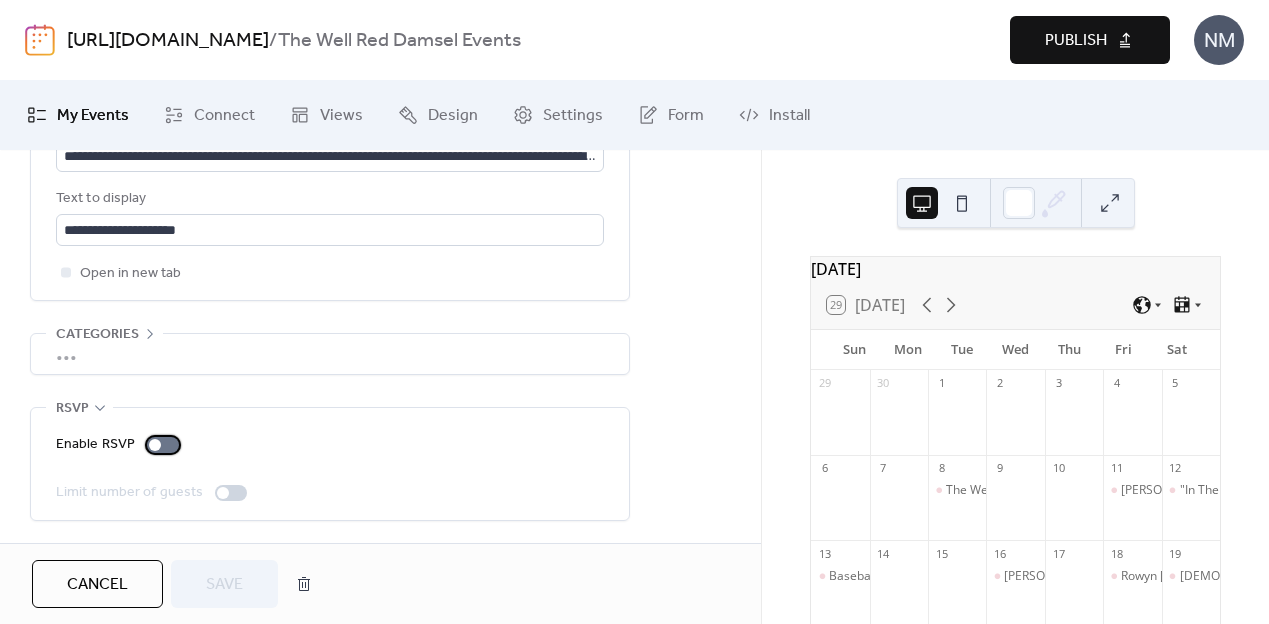 click at bounding box center (155, 445) 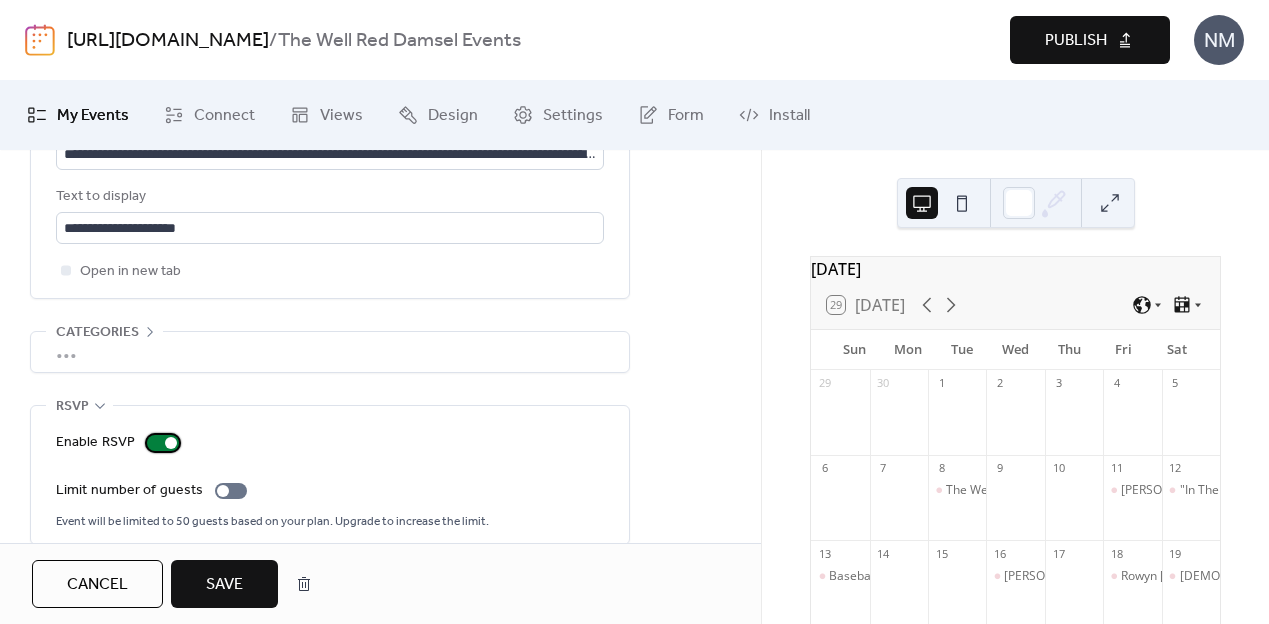 click at bounding box center [171, 443] 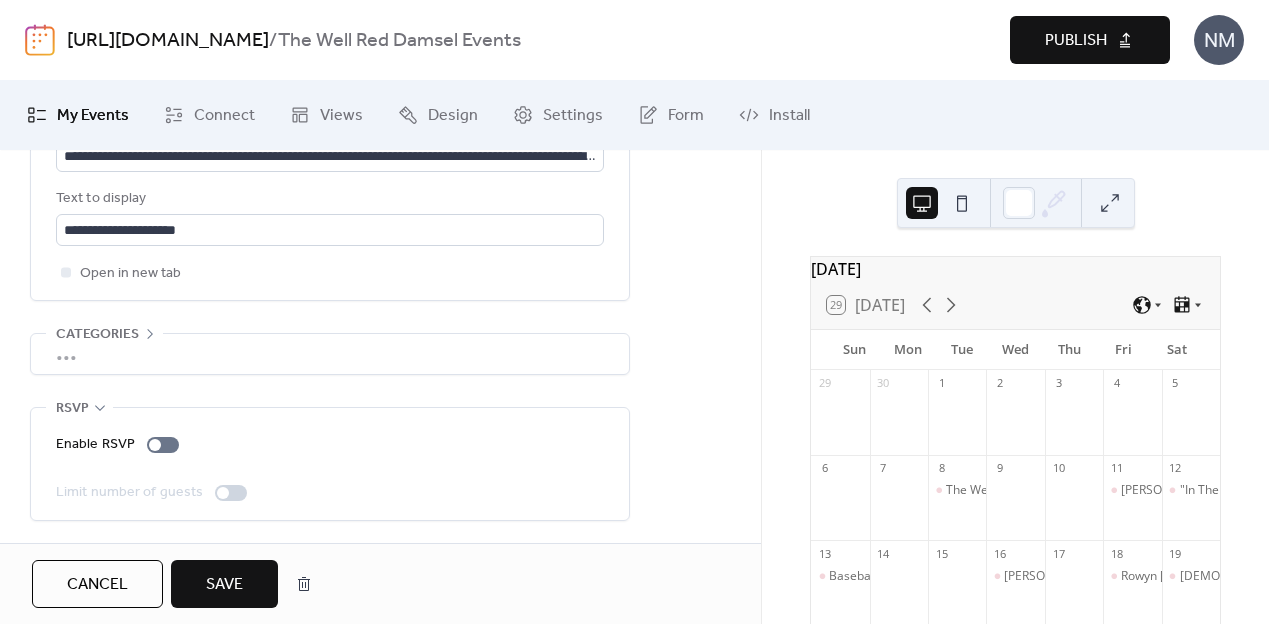 click on "Save" at bounding box center [224, 585] 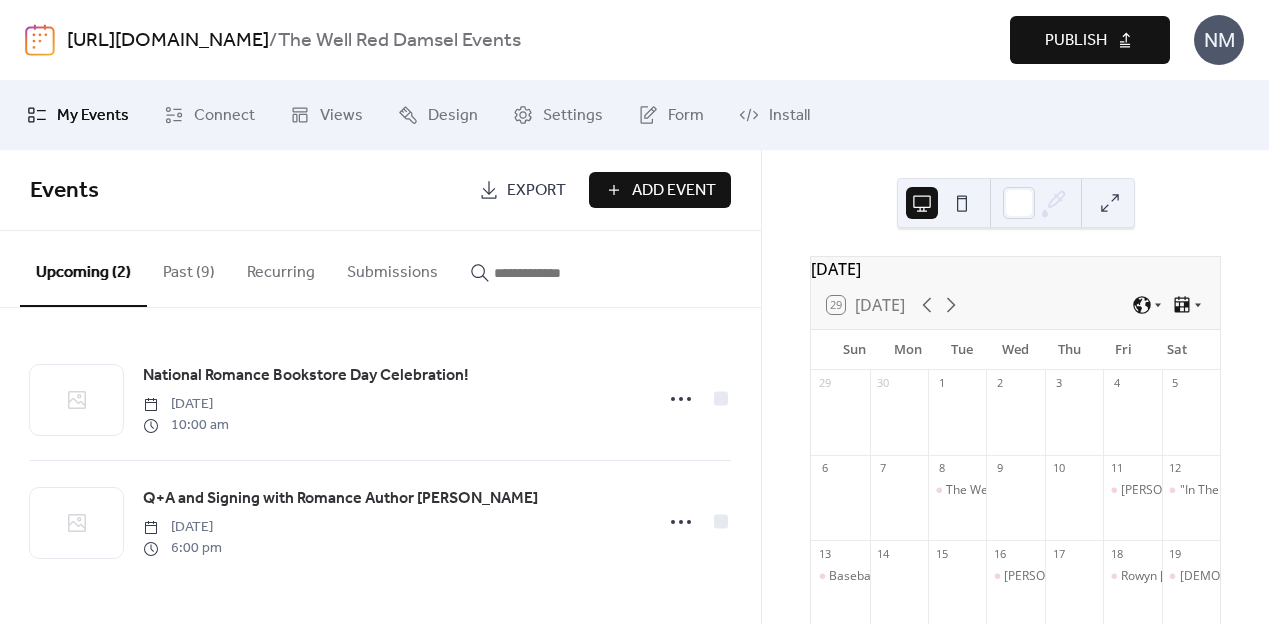 click on "Publish" at bounding box center (1076, 41) 